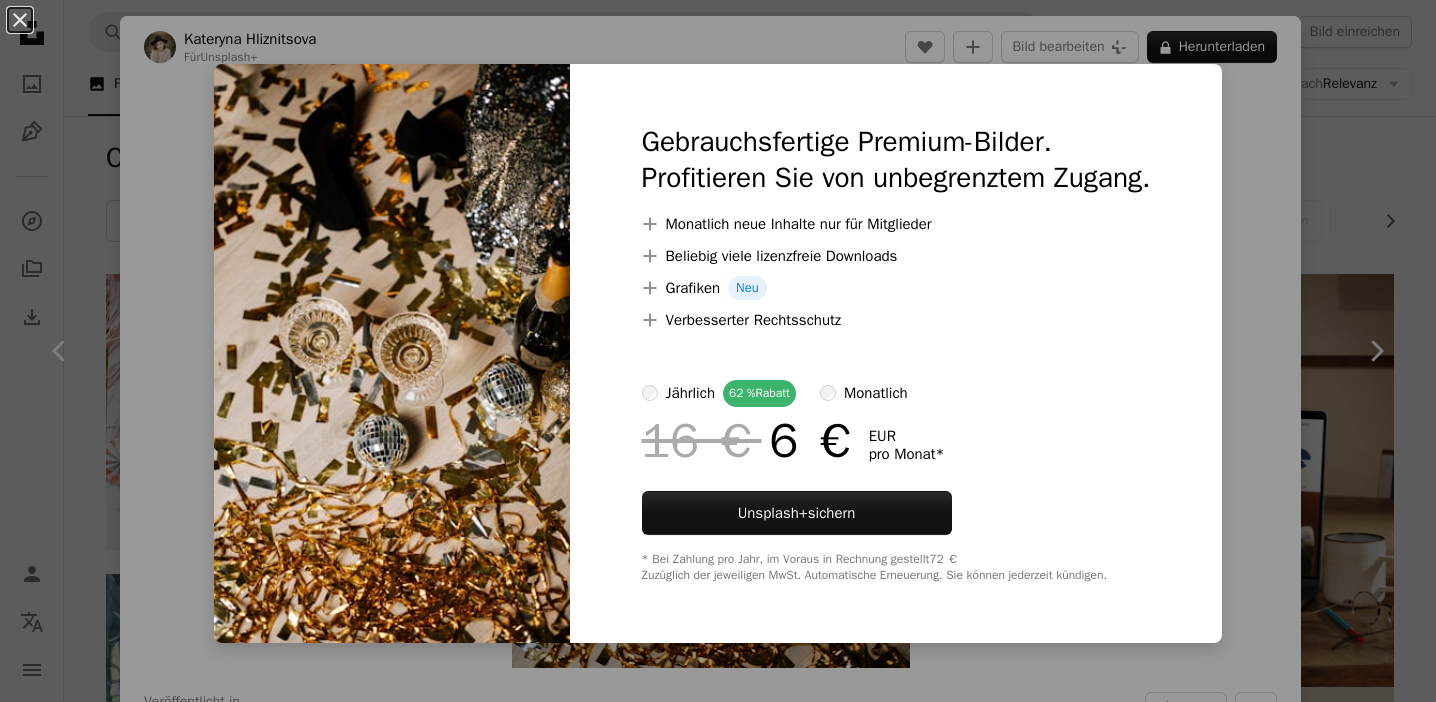 scroll, scrollTop: 6250, scrollLeft: 0, axis: vertical 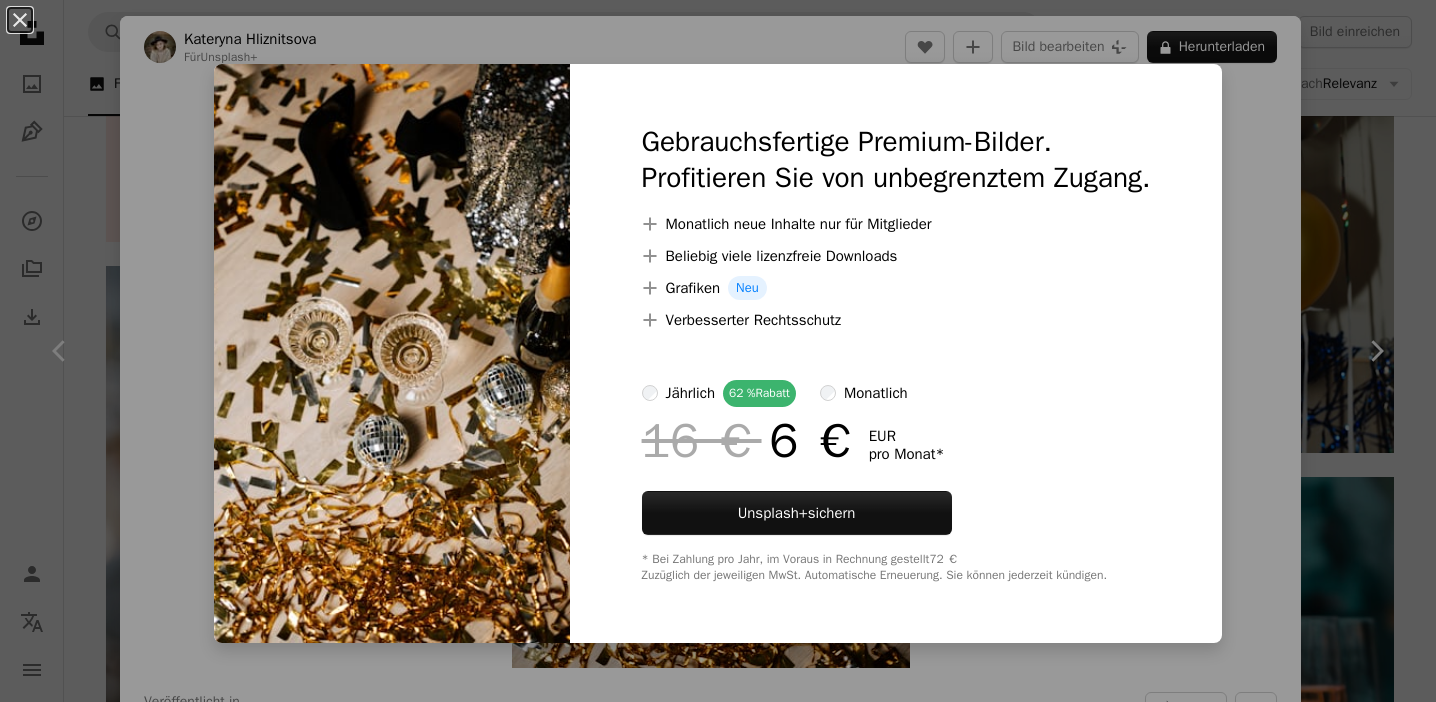 click on "An X shape Gebrauchsfertige Premium-Bilder. Profitieren Sie von unbegrenztem Zugang. A plus sign Monatlich neue Inhalte nur für Mitglieder A plus sign Beliebig viele lizenzfreie Downloads A plus sign Grafiken  Neu A plus sign Verbesserter Rechtsschutz jährlich 62 %  Rabatt monatlich 16 €   6 € EUR pro Monat * Unsplash+  sichern * Bei Zahlung pro Jahr, im Voraus in Rechnung gestellt  72 € Zuzüglich der jeweiligen MwSt. Automatische Erneuerung. Sie können jederzeit kündigen." at bounding box center (718, 351) 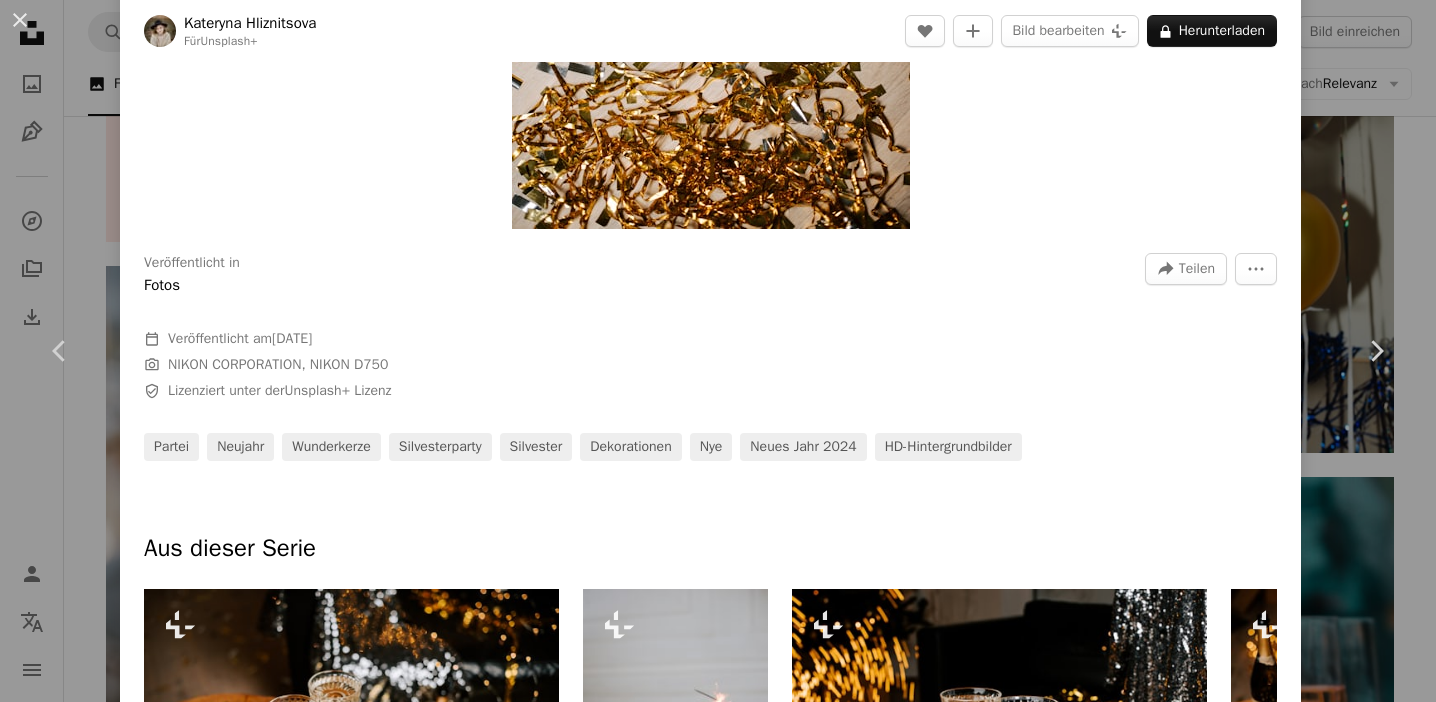 scroll, scrollTop: 371, scrollLeft: 0, axis: vertical 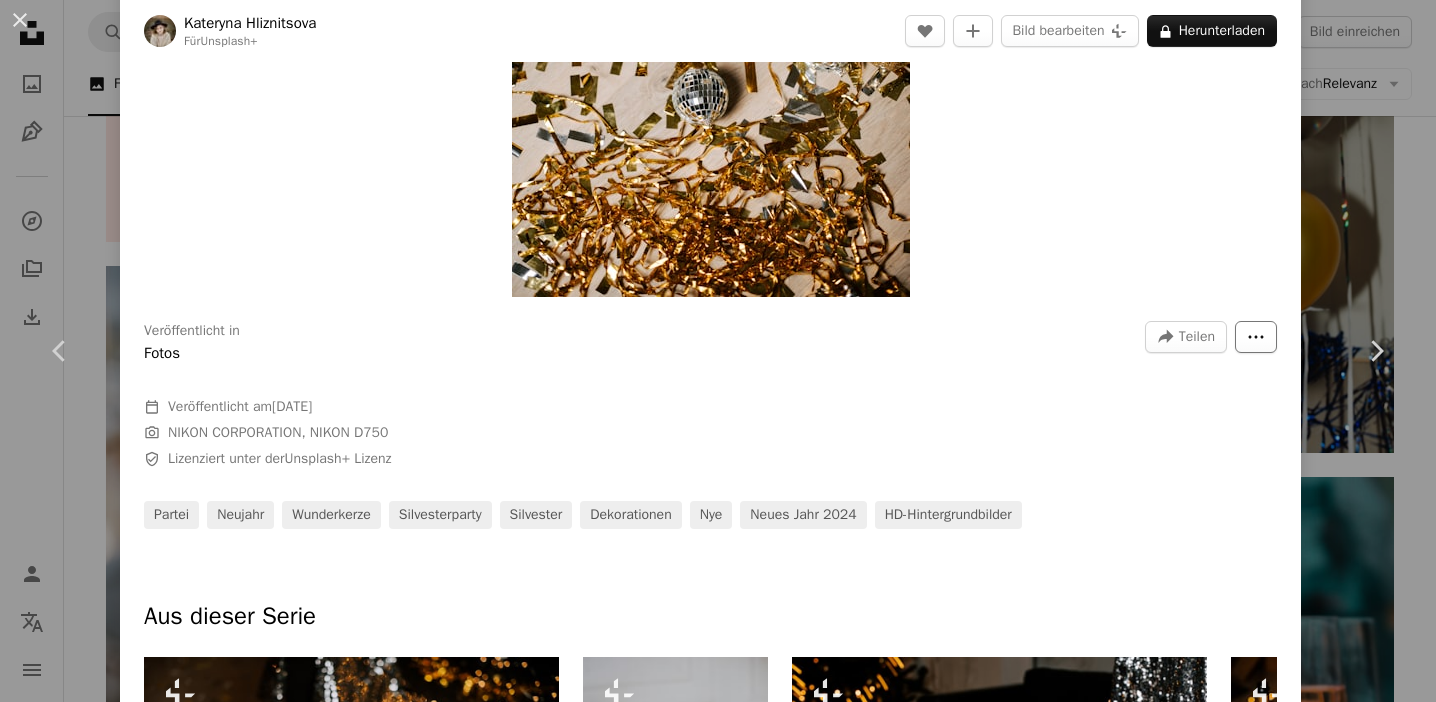 click 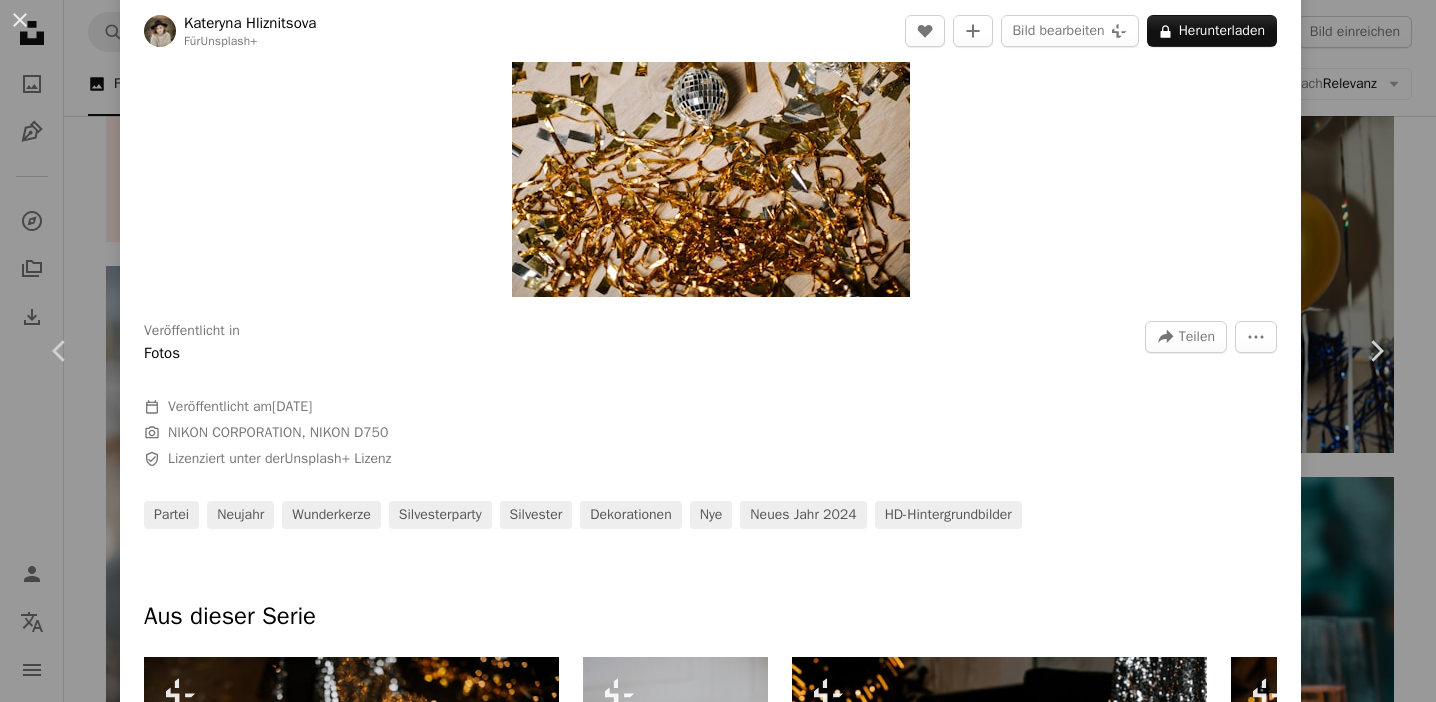 click on "An X shape Chevron left Chevron right [FIRST] [LAST] Für Unsplash+ A heart A plus sign Bild bearbeiten Plus sign for Unsplash+ A lock Herunterladen Zoom in Veröffentlicht in Fotos A forward-right arrow Teilen More Actions Calendar outlined Veröffentlicht am [DATE] Camera NIKON CORPORATION, NIKON D750 Safety Lizenziert unter der Unsplash+ Lizenz Partei Neujahr Wunderkerze Silvesterparty Silvester Dekorationen Nye Neues Jahr 2024 HD-Hintergrundbilder Aus dieser Serie Chevron right Plus sign for Unsplash+ Plus sign for Unsplash+ Plus sign for Unsplash+ Plus sign for Unsplash+ Plus sign for Unsplash+ Plus sign for Unsplash+ Plus sign for Unsplash+ Plus sign for Unsplash+ Plus sign for Unsplash+ Plus sign for Unsplash+ Ähnliche Bilder Plus sign for Unsplash+ A heart A plus sign [FIRST] [LAST] Für Unsplash+ A lock Herunterladen Plus sign for Unsplash+ A heart A plus sign [FIRST] [LAST] Für Unsplash+ A lock Herunterladen Plus sign for Unsplash+ A heart A plus sign Für" at bounding box center [718, 351] 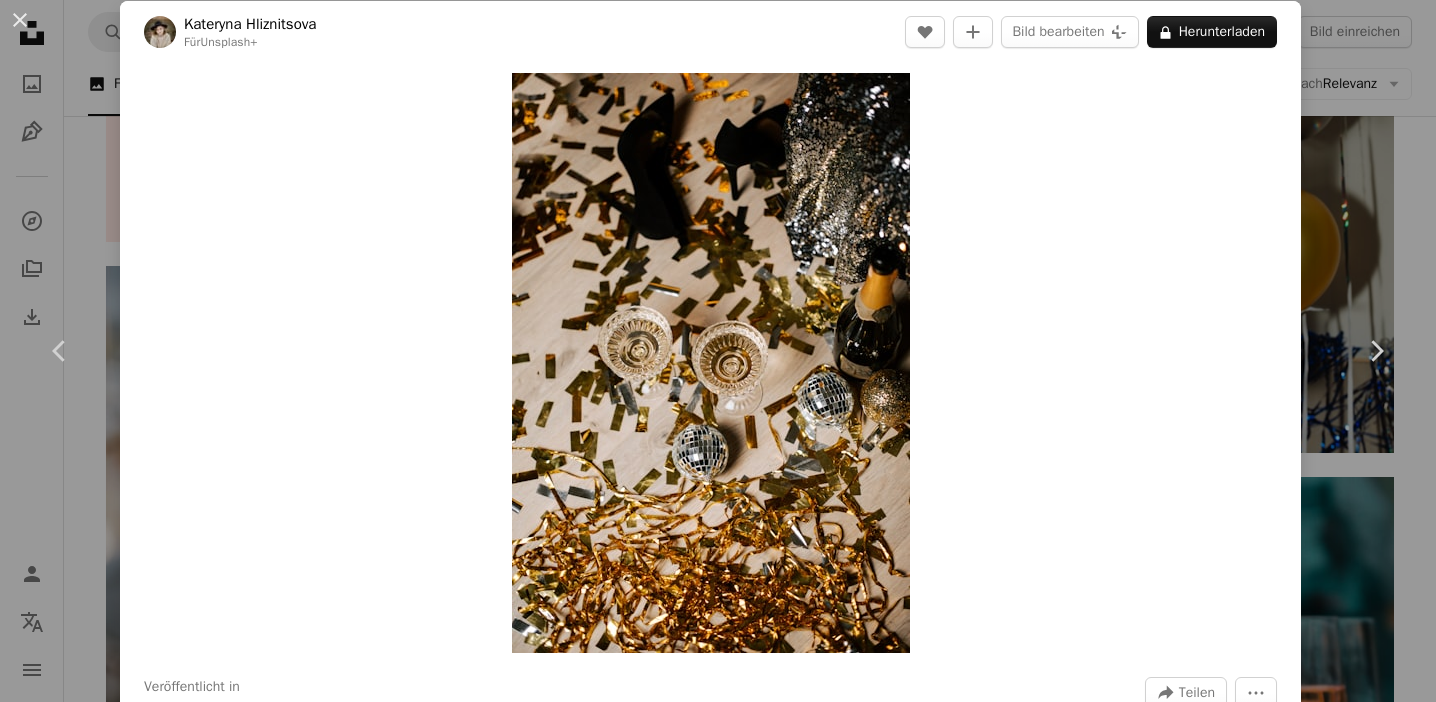 scroll, scrollTop: 16, scrollLeft: 0, axis: vertical 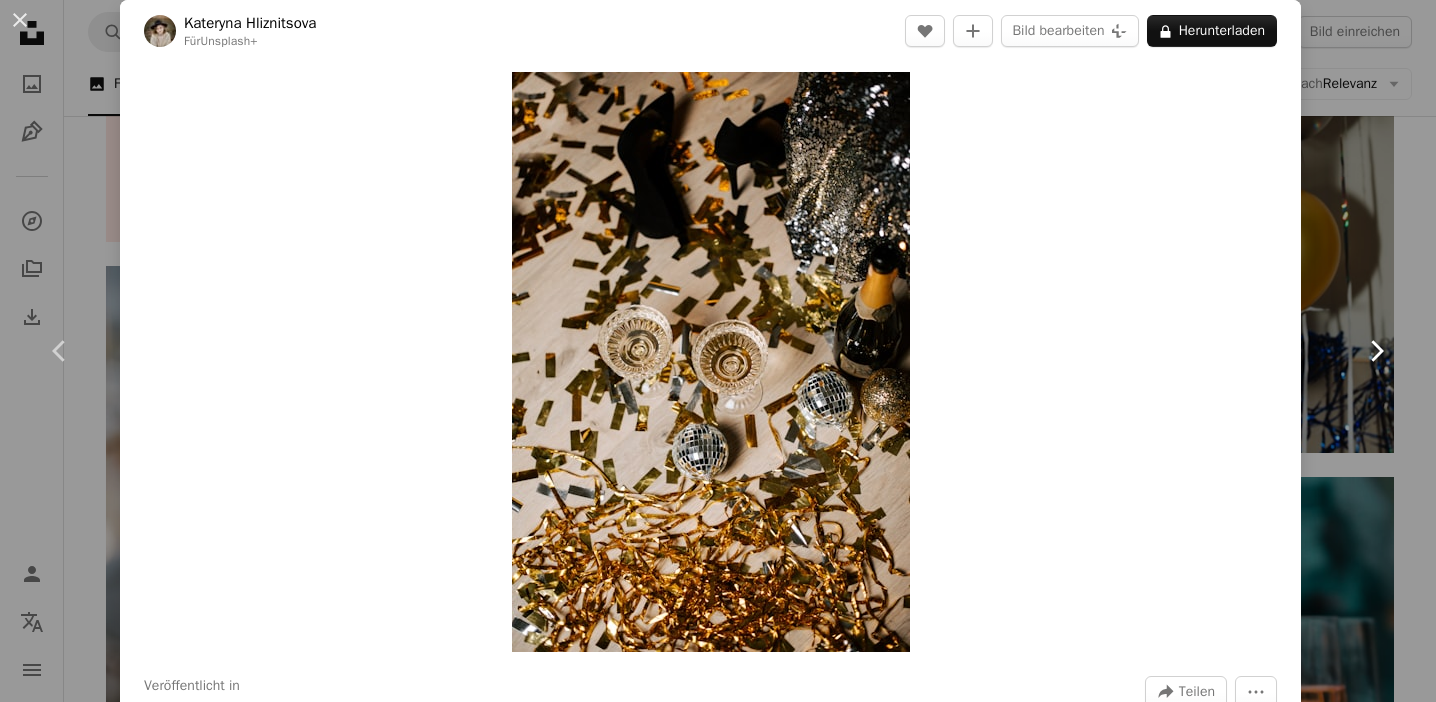 click on "Chevron right" at bounding box center (1376, 351) 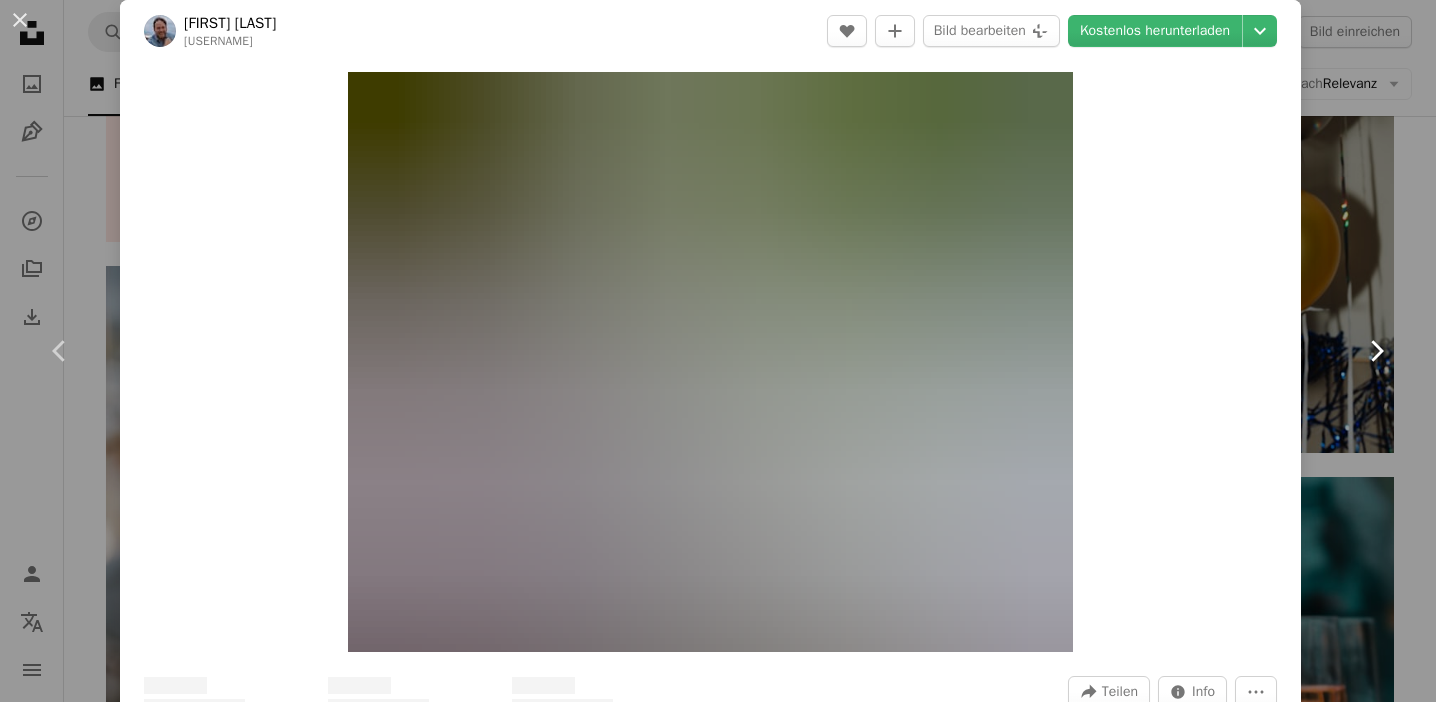 scroll, scrollTop: 0, scrollLeft: 0, axis: both 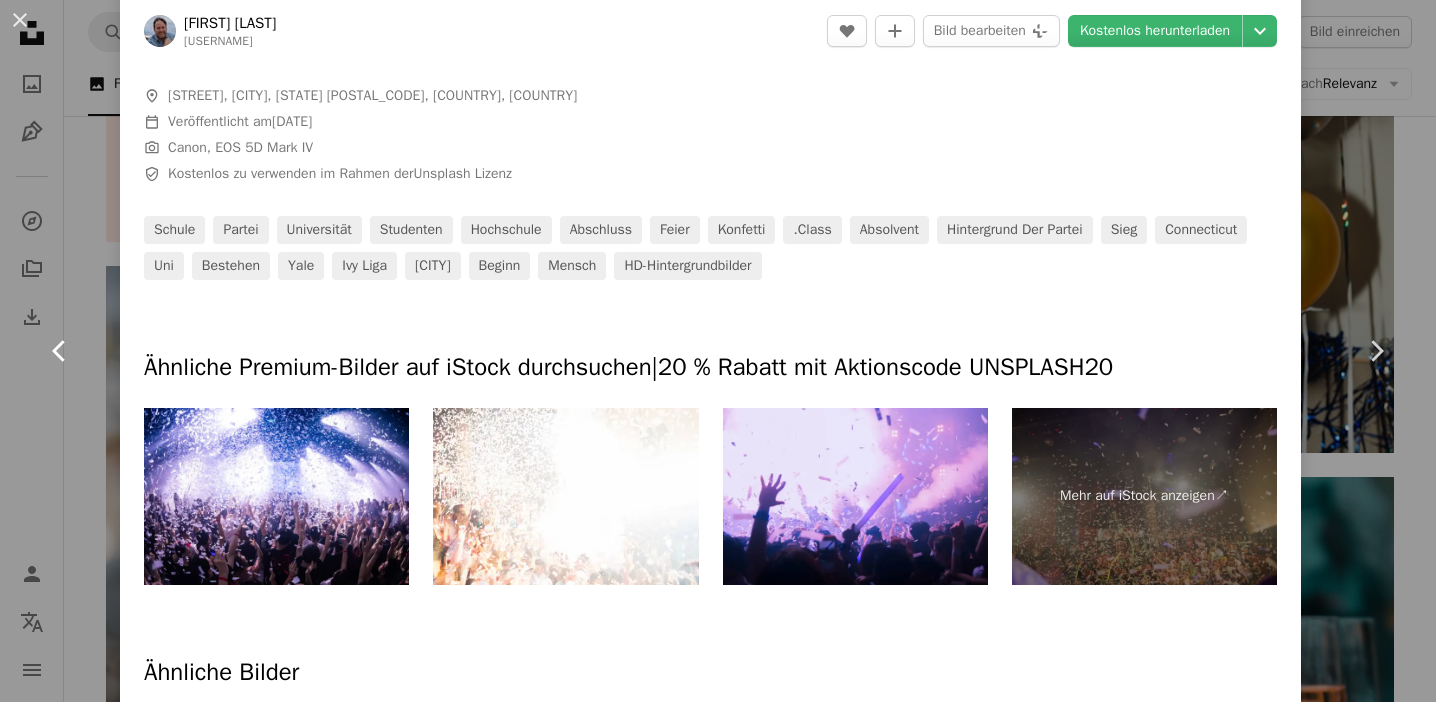 click on "Chevron left" at bounding box center [60, 351] 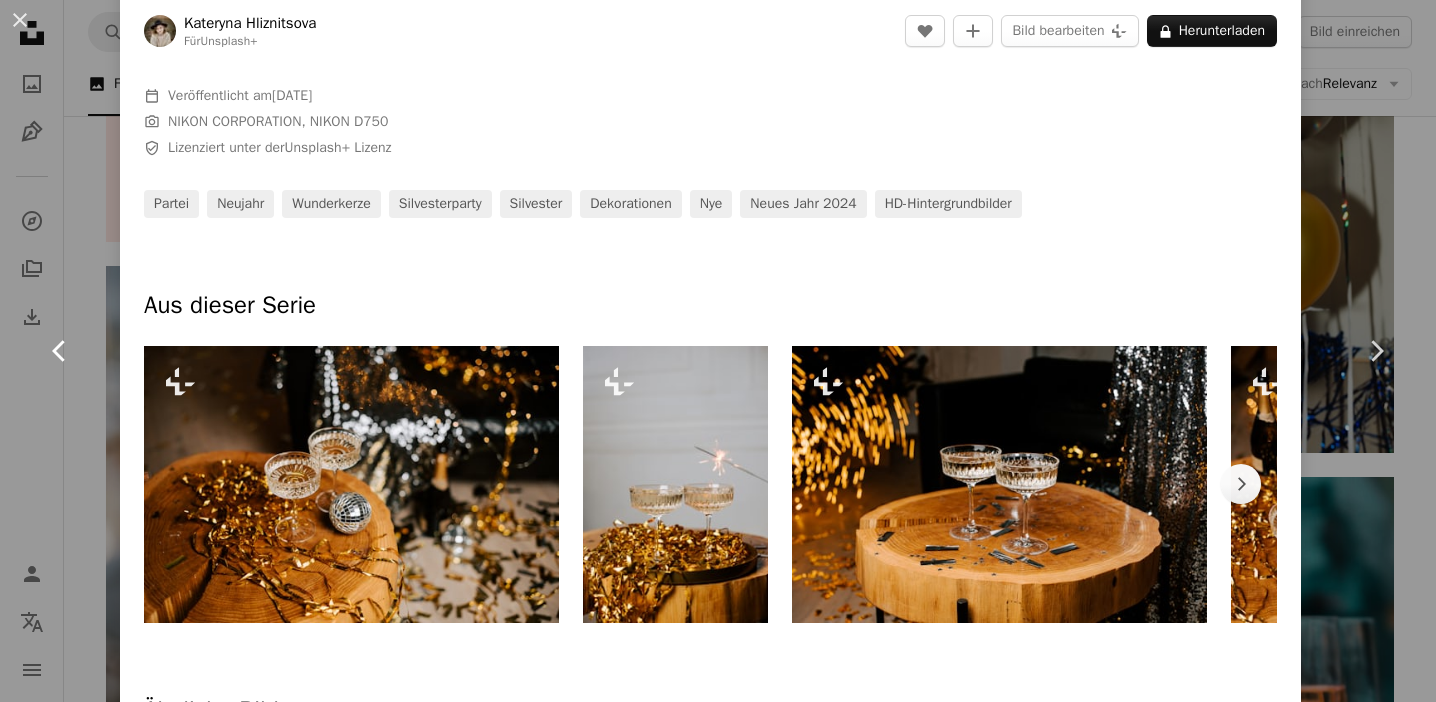 scroll, scrollTop: 0, scrollLeft: 0, axis: both 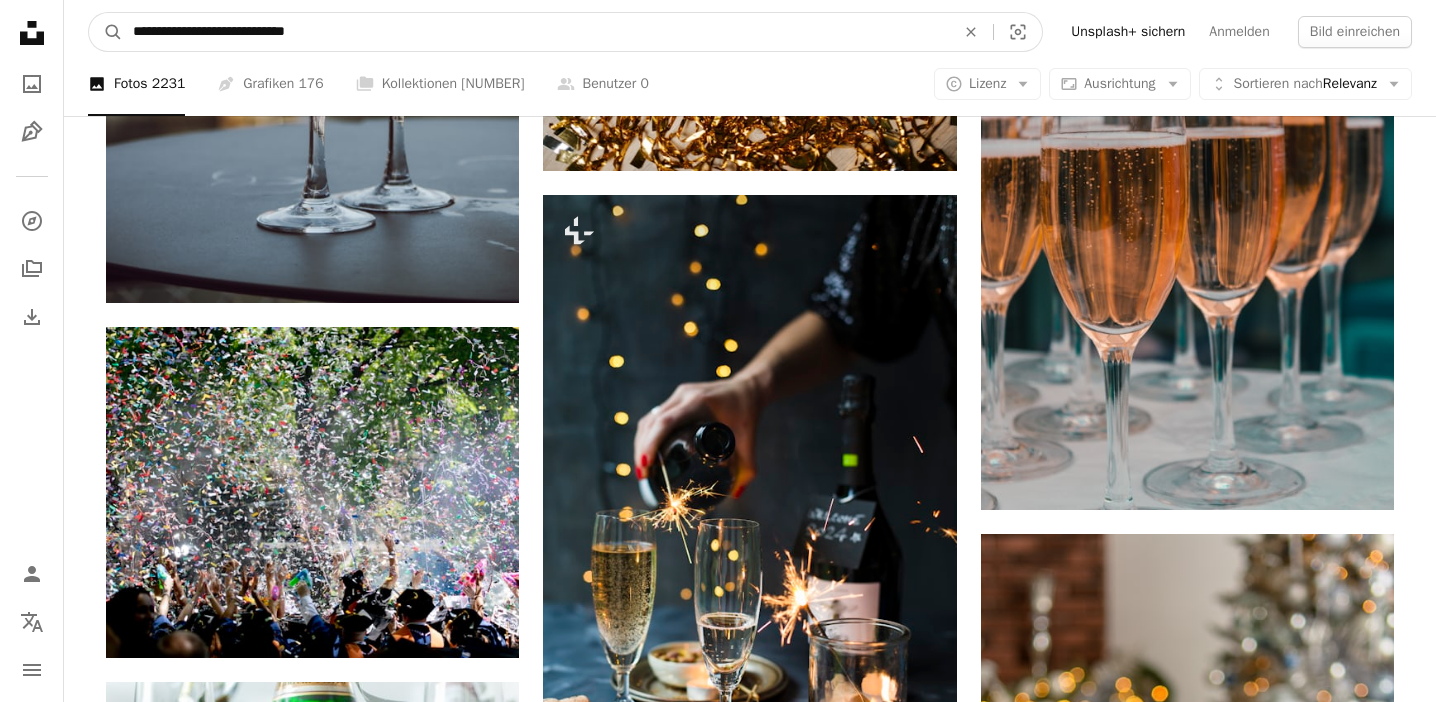 click on "**********" at bounding box center (536, 32) 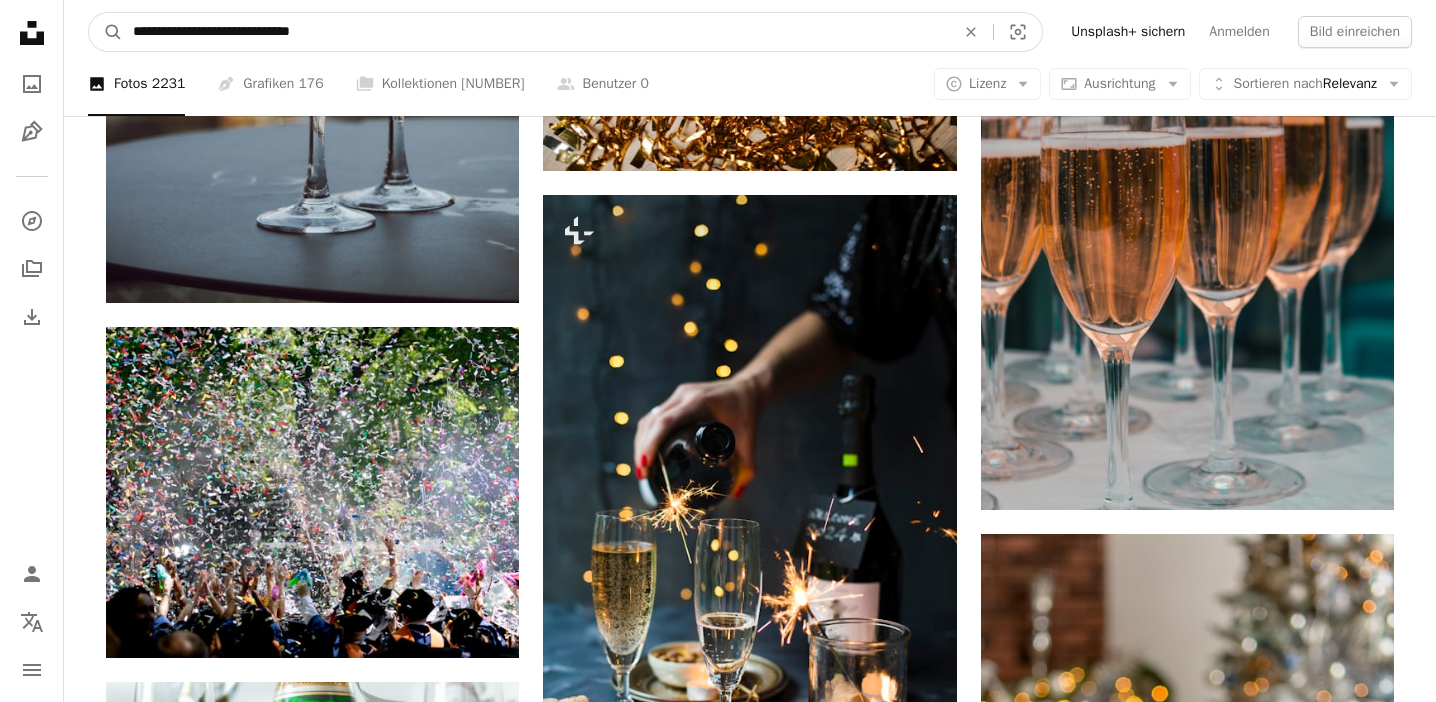 click on "A magnifying glass" at bounding box center (106, 32) 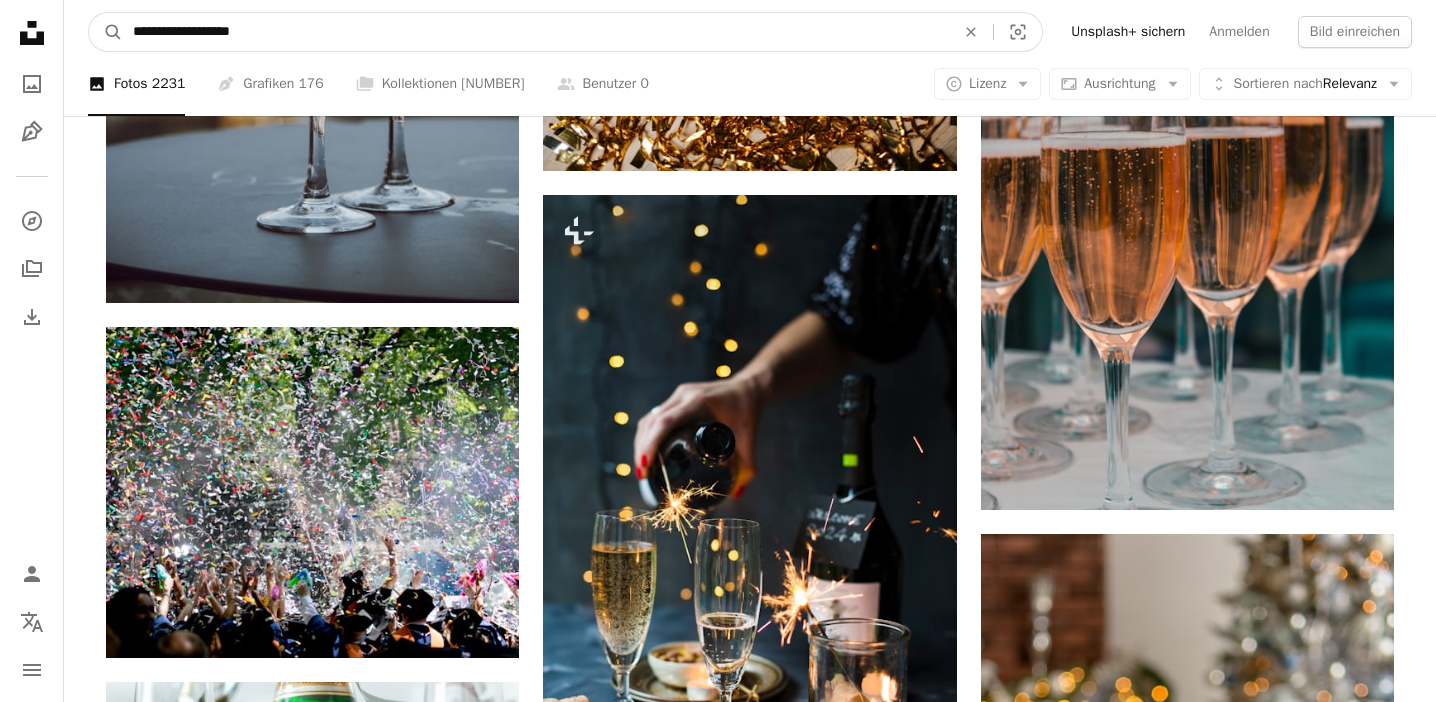 click on "A magnifying glass" at bounding box center (106, 32) 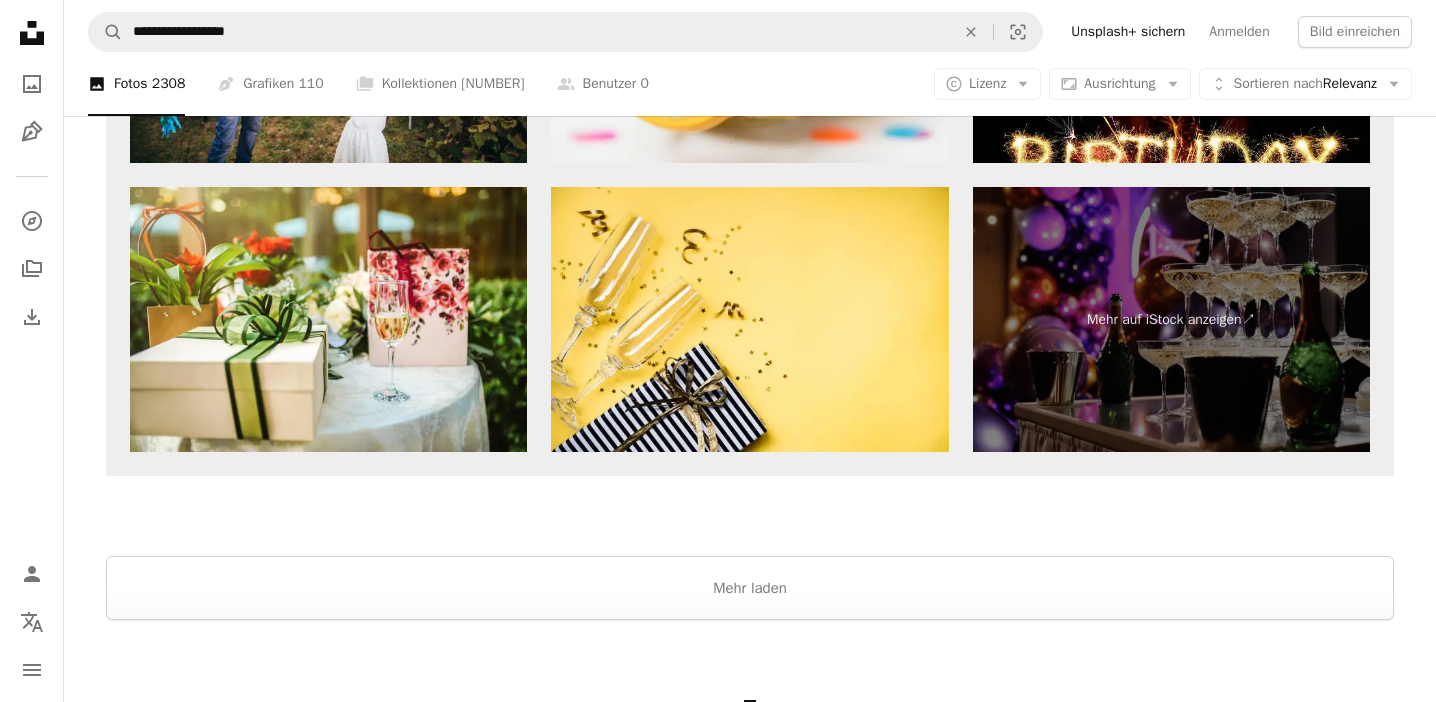 scroll, scrollTop: 3669, scrollLeft: 0, axis: vertical 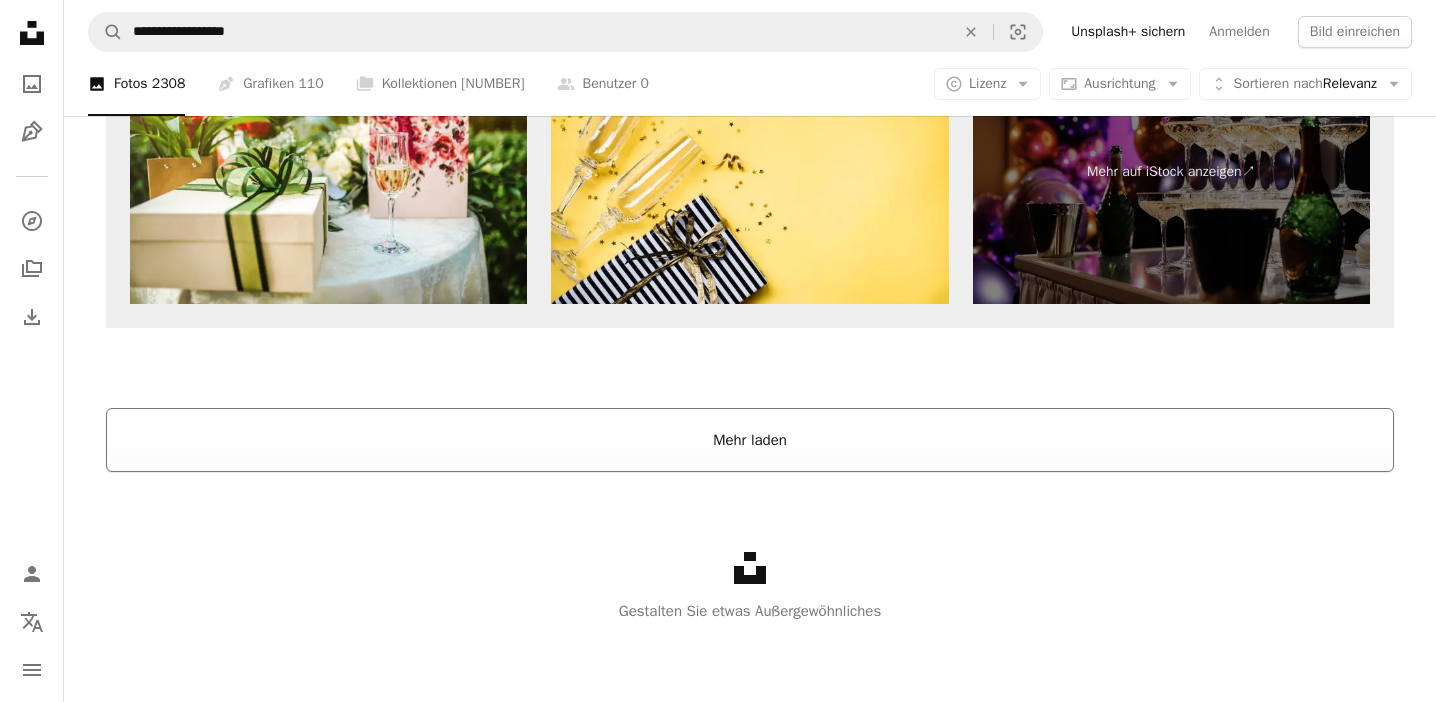 click on "Mehr laden" at bounding box center (750, 440) 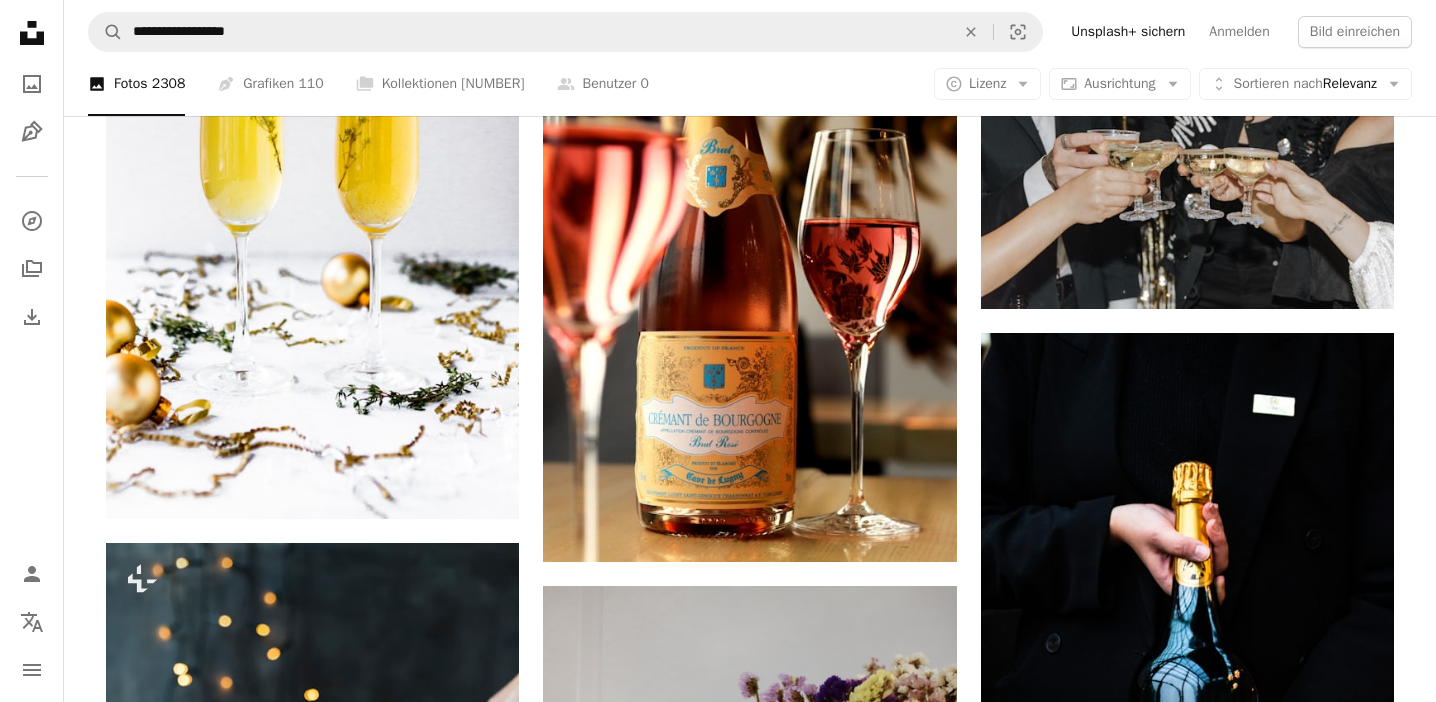 scroll, scrollTop: 6385, scrollLeft: 0, axis: vertical 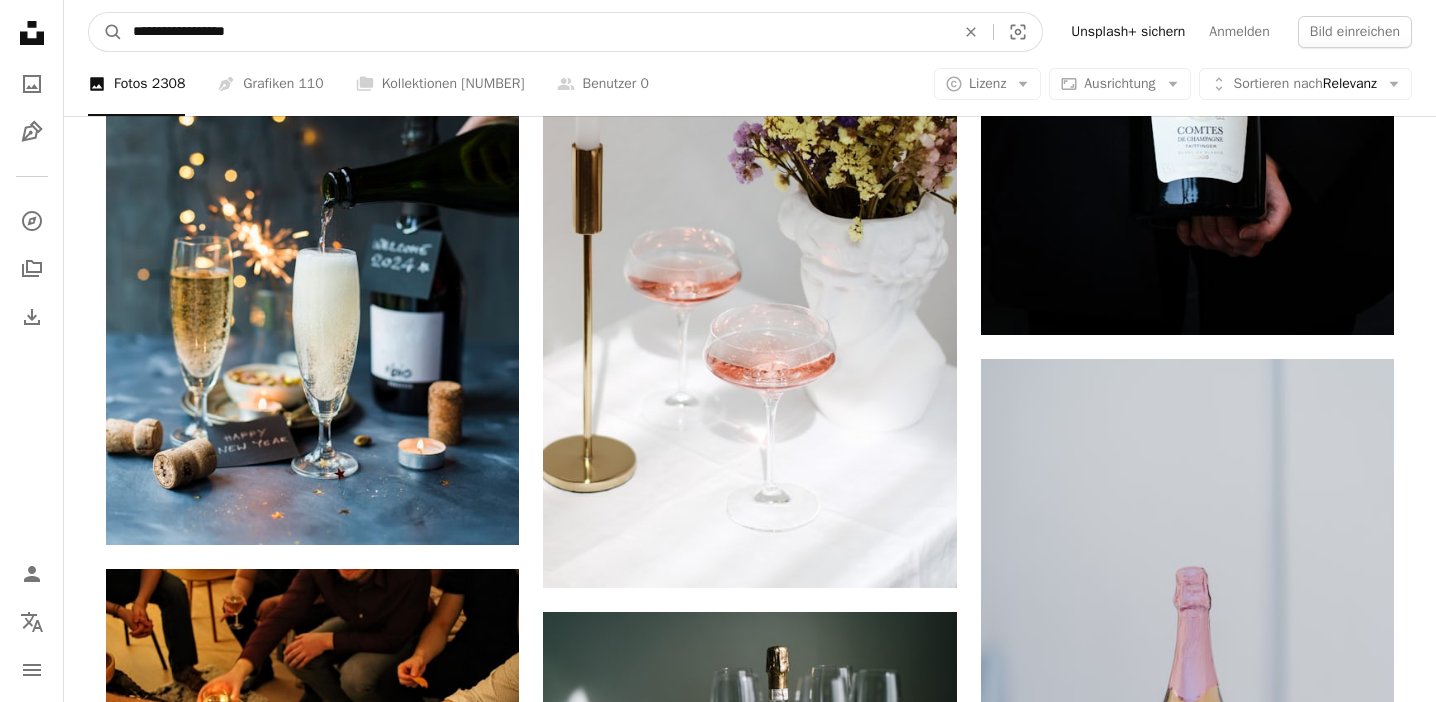 click on "**********" at bounding box center (536, 32) 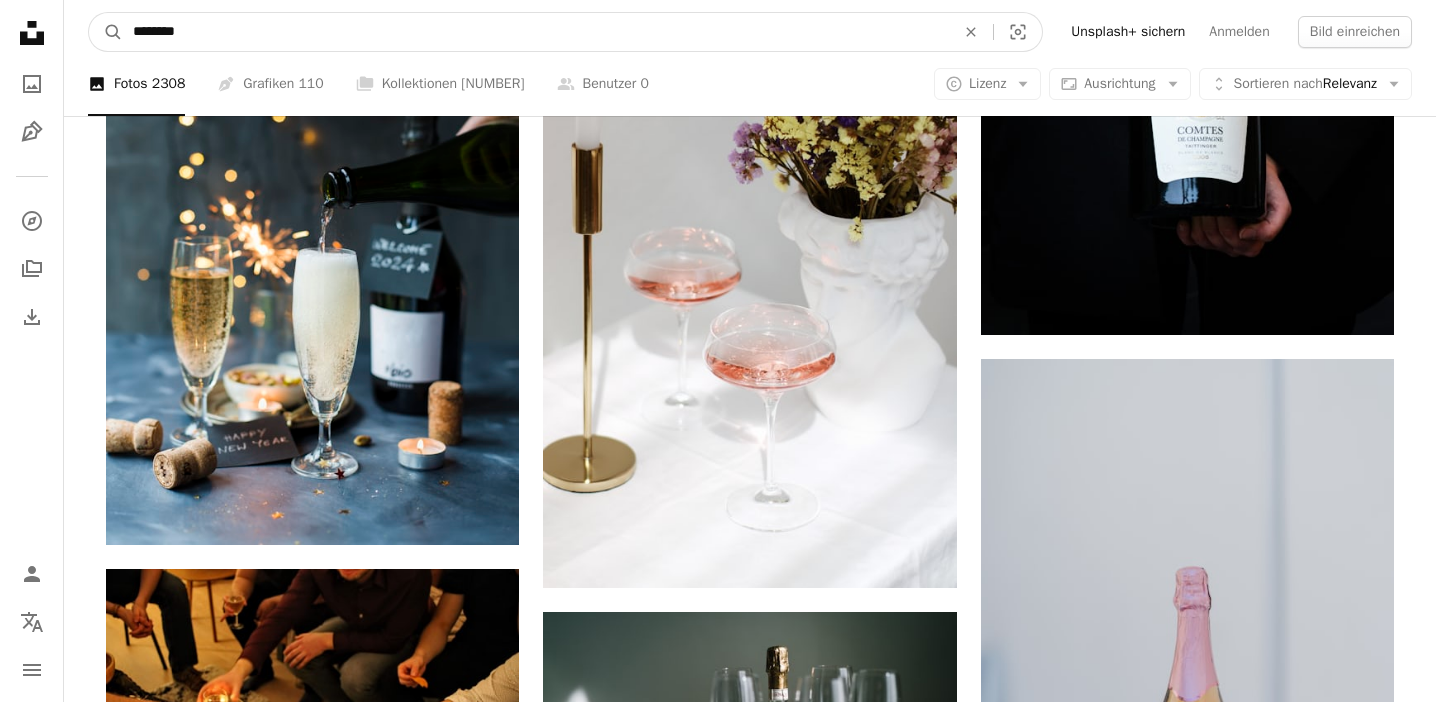 click on "A magnifying glass" at bounding box center [106, 32] 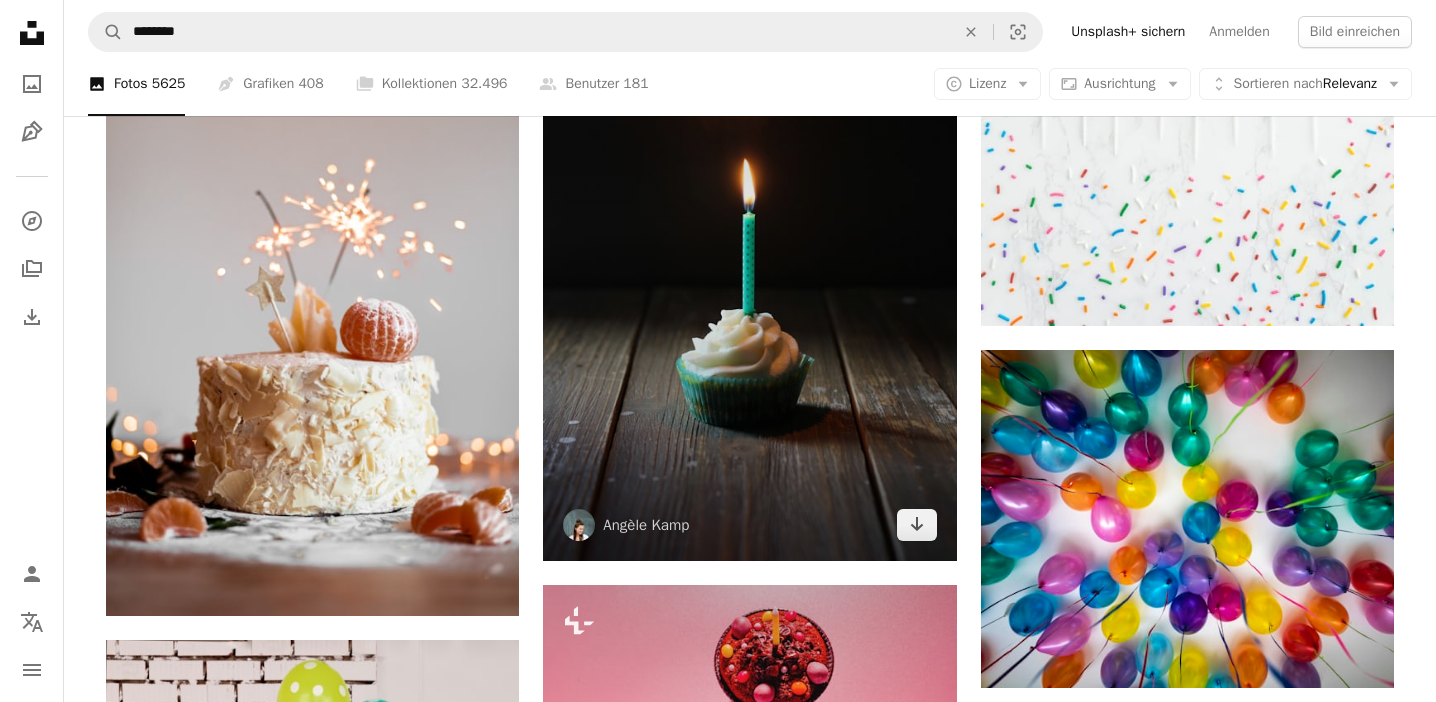 scroll, scrollTop: 2164, scrollLeft: 0, axis: vertical 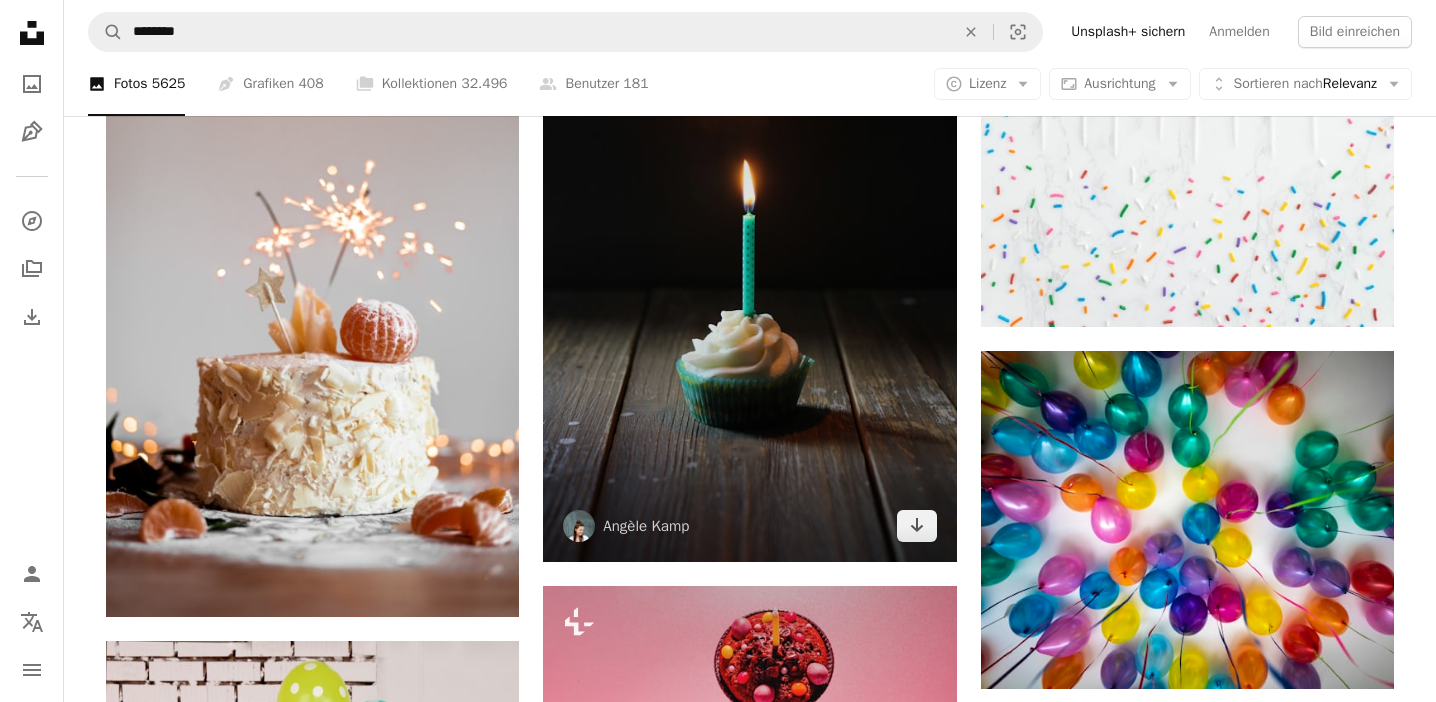 click at bounding box center (749, 257) 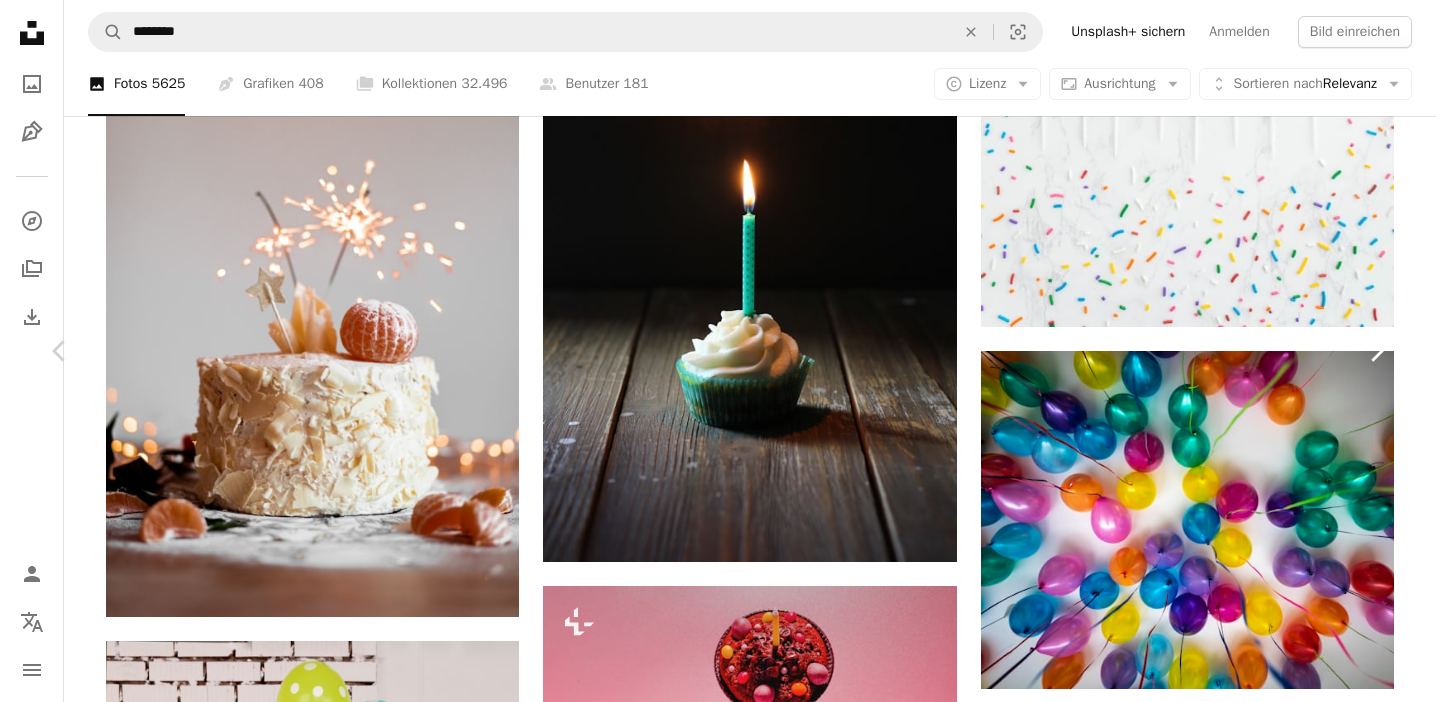 click on "Chevron right" at bounding box center [1376, 351] 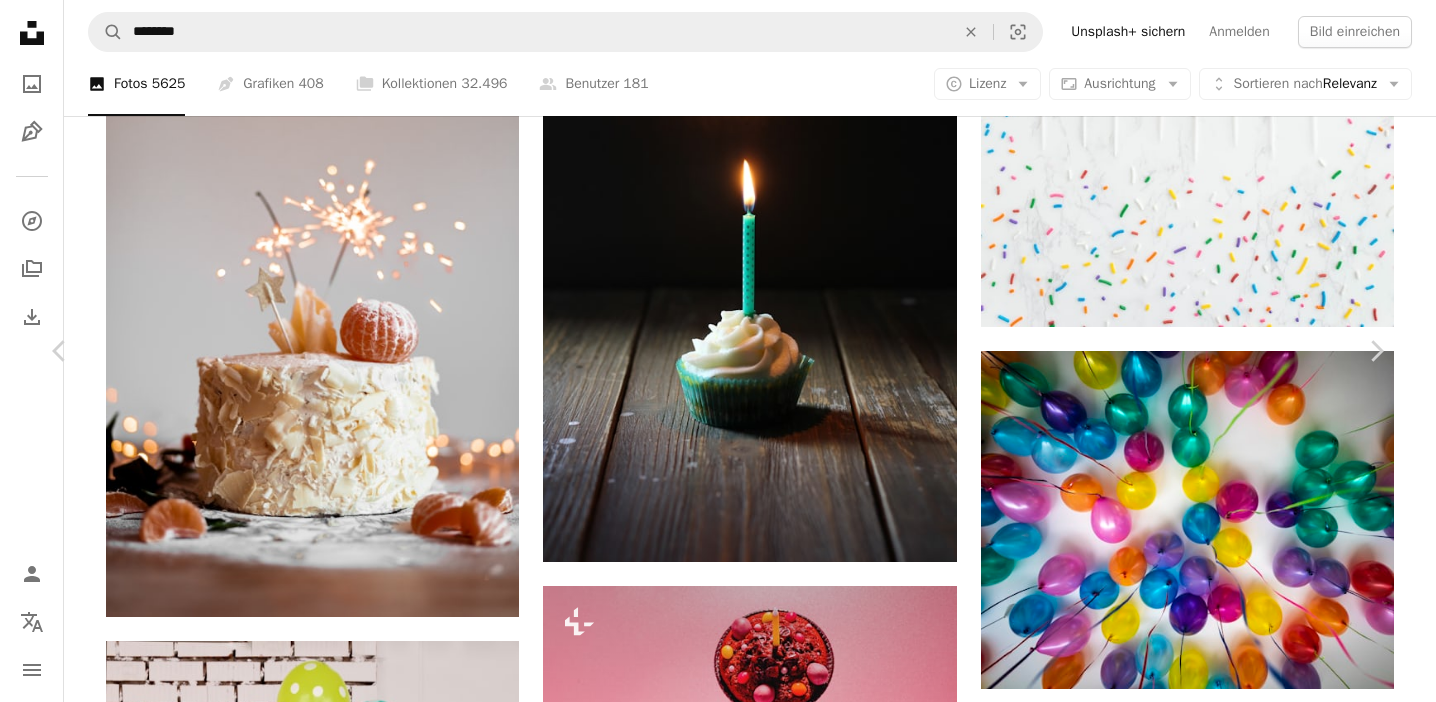 scroll, scrollTop: 39, scrollLeft: 0, axis: vertical 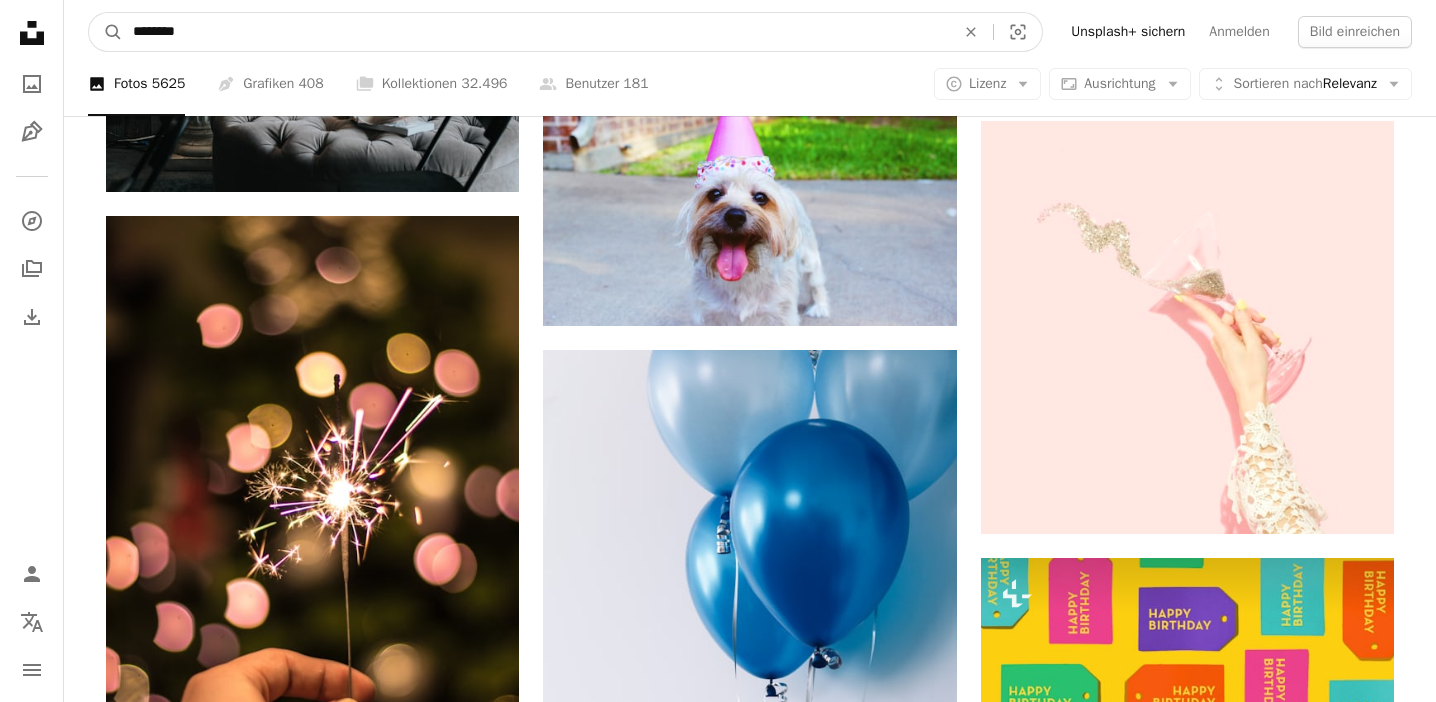 click on "********" at bounding box center (536, 32) 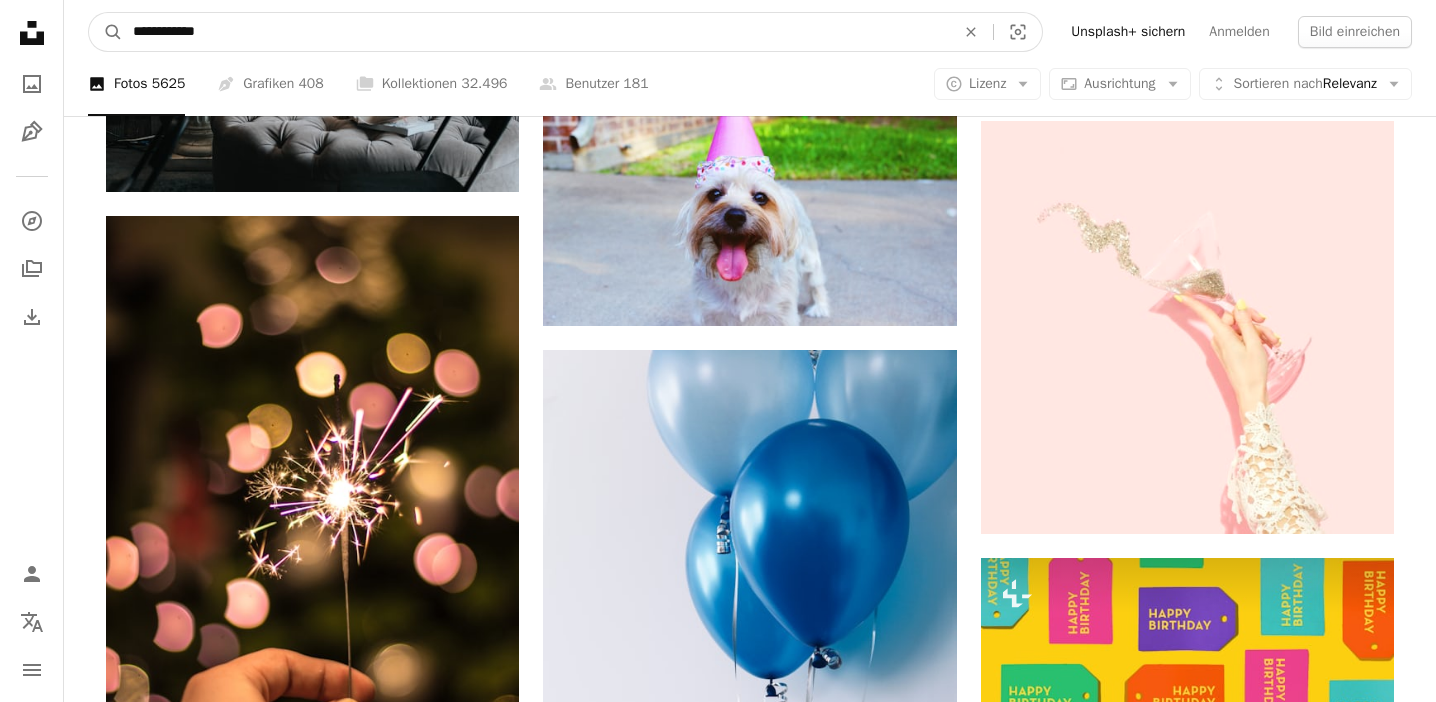 type on "**********" 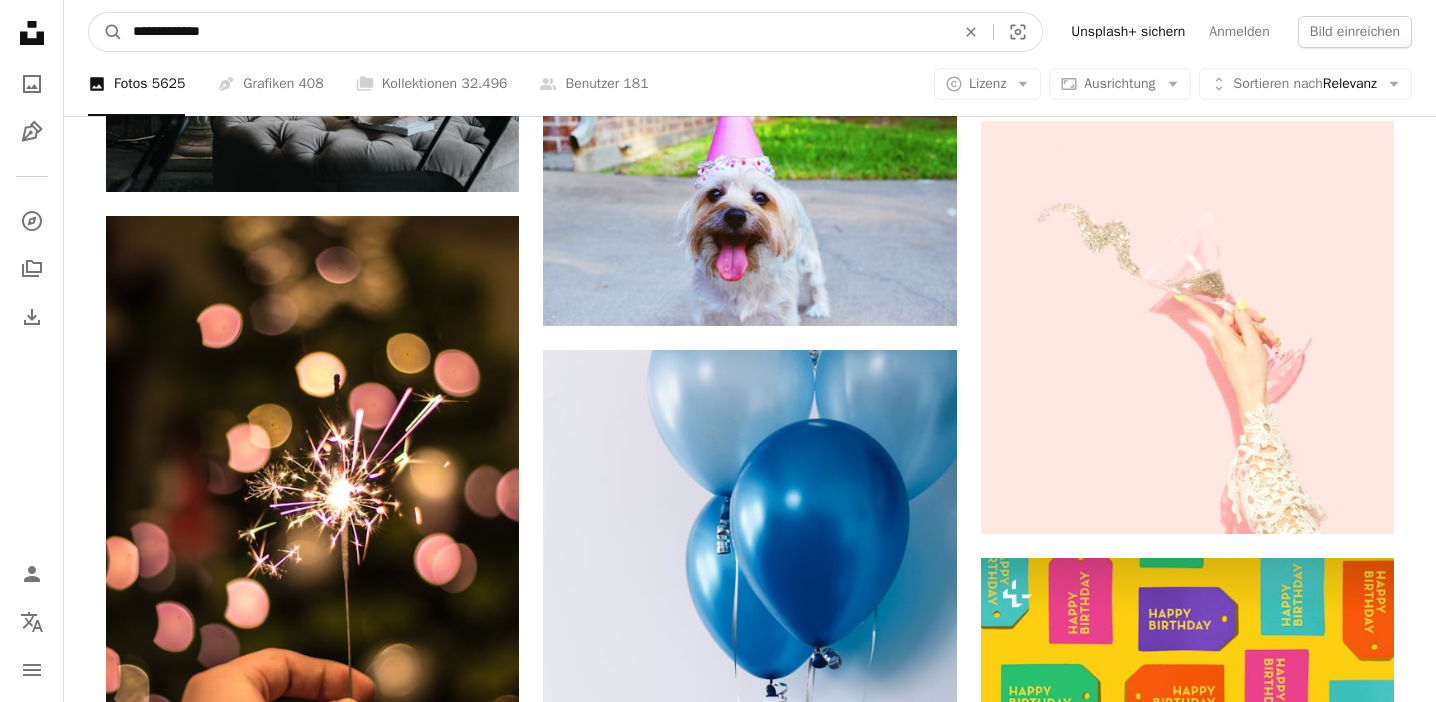 click on "A magnifying glass" at bounding box center [106, 32] 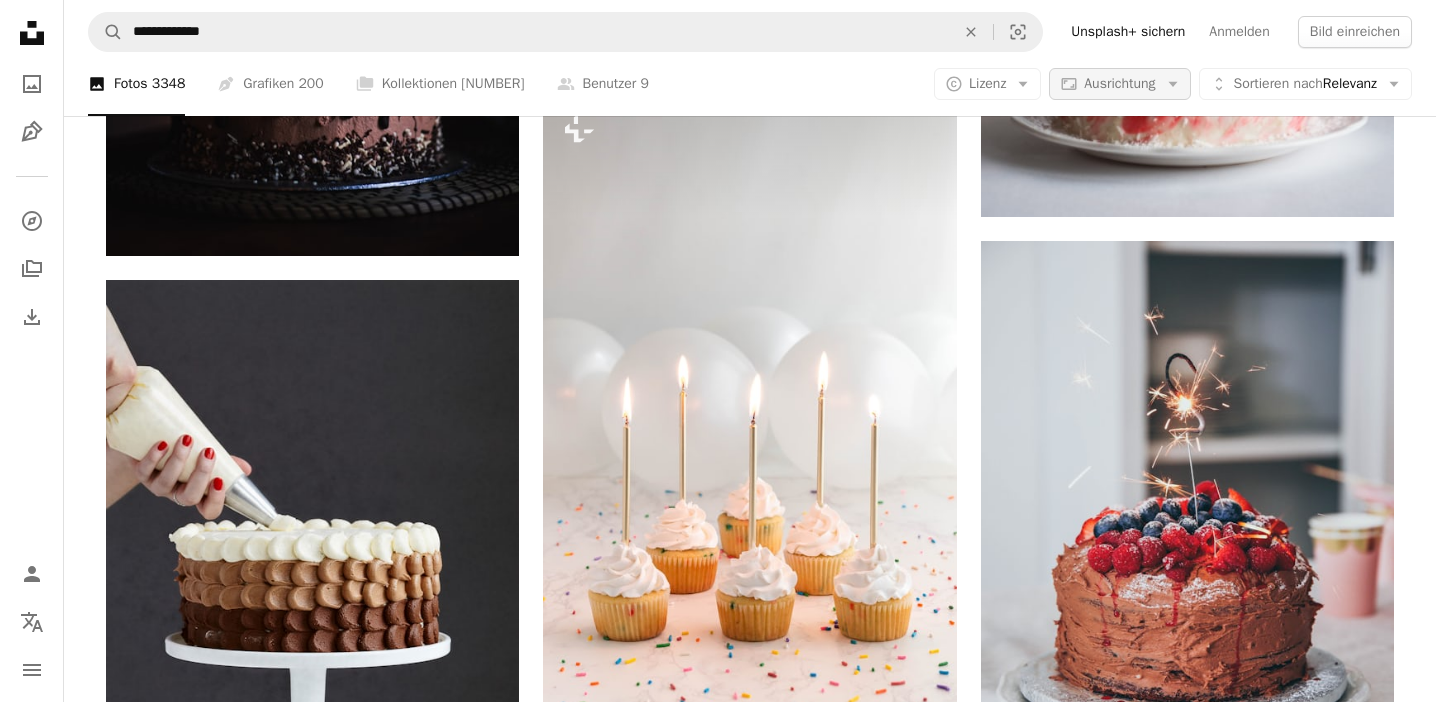 scroll, scrollTop: 2441, scrollLeft: 0, axis: vertical 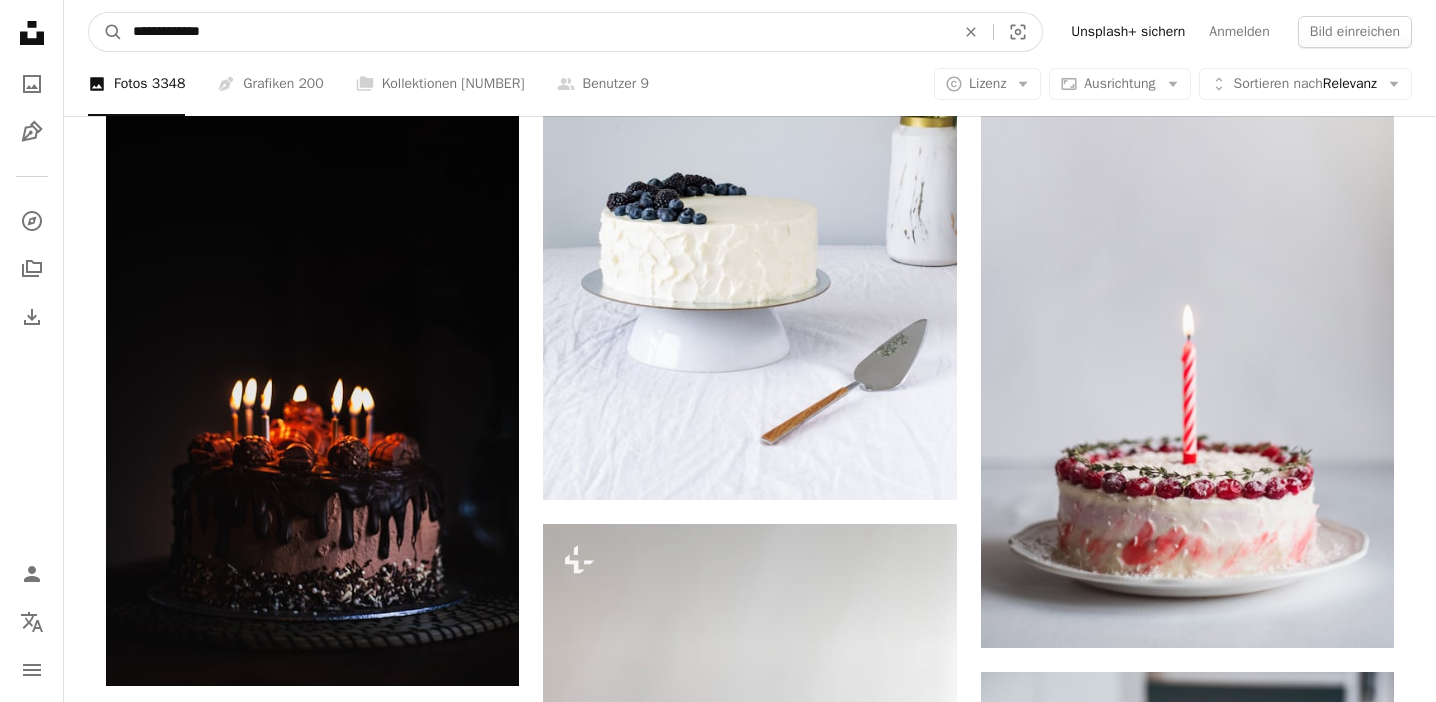 click on "**********" at bounding box center (536, 32) 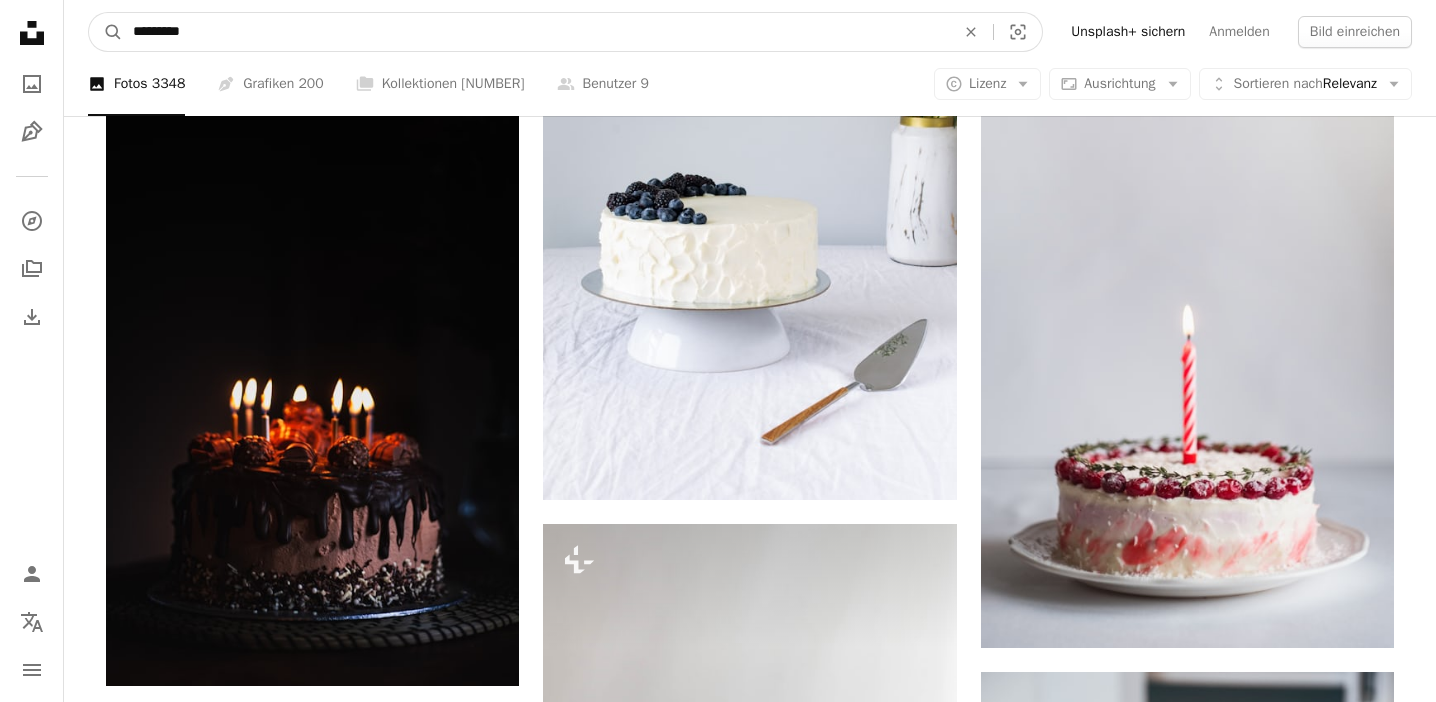type on "********" 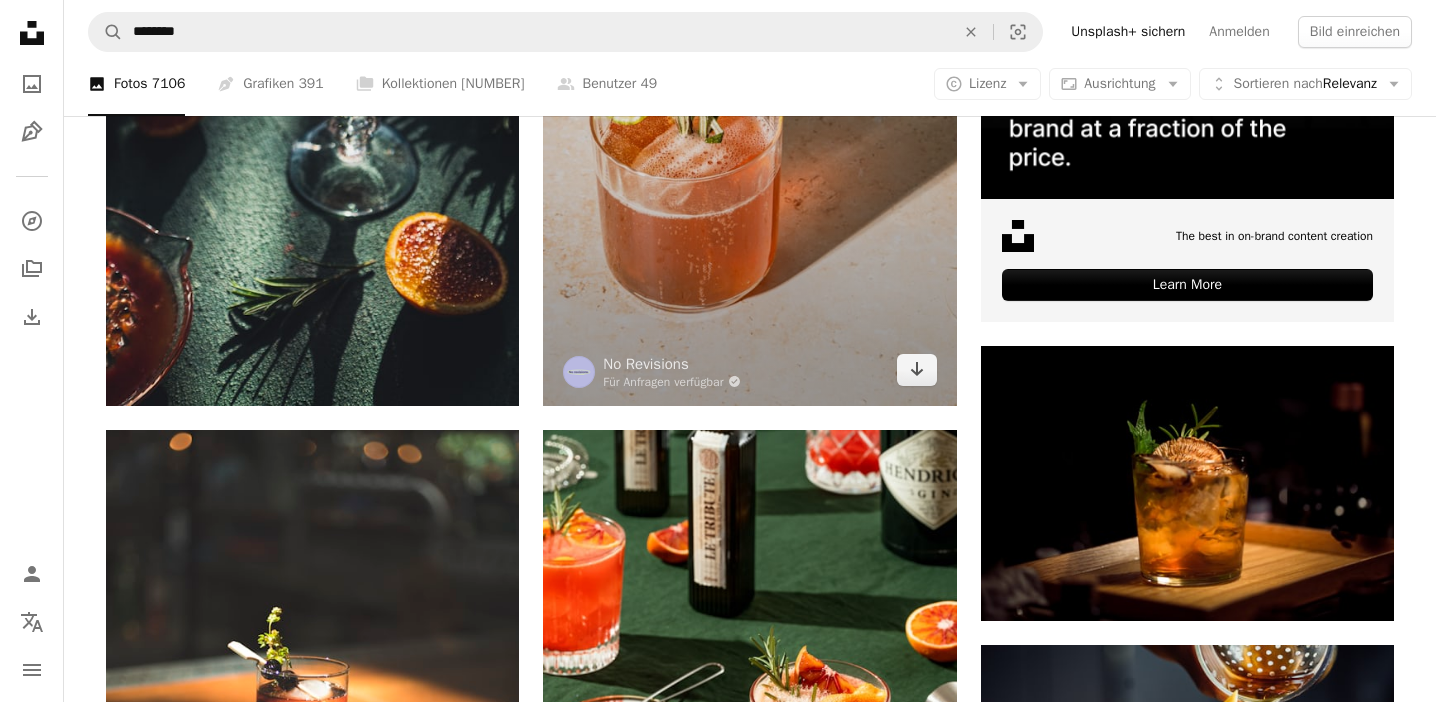 scroll, scrollTop: 547, scrollLeft: 0, axis: vertical 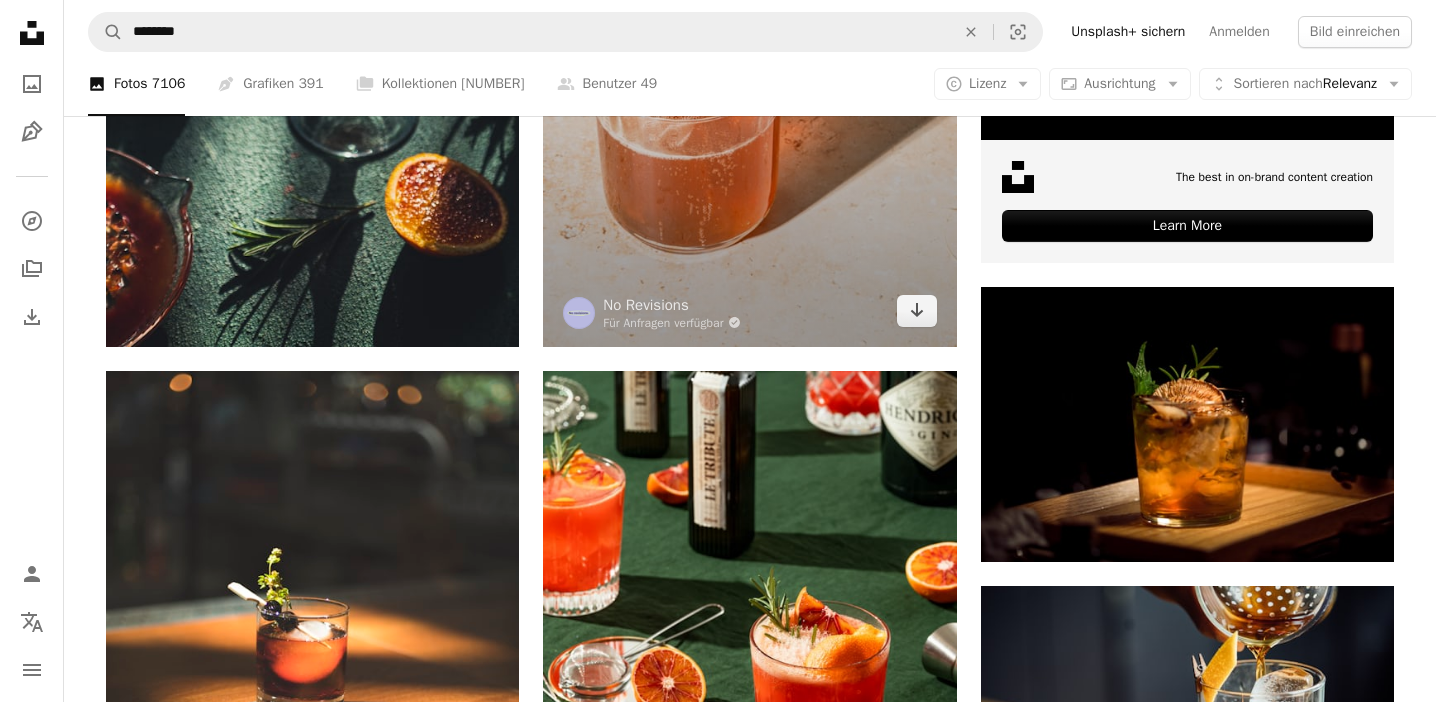 click at bounding box center [749, 37] 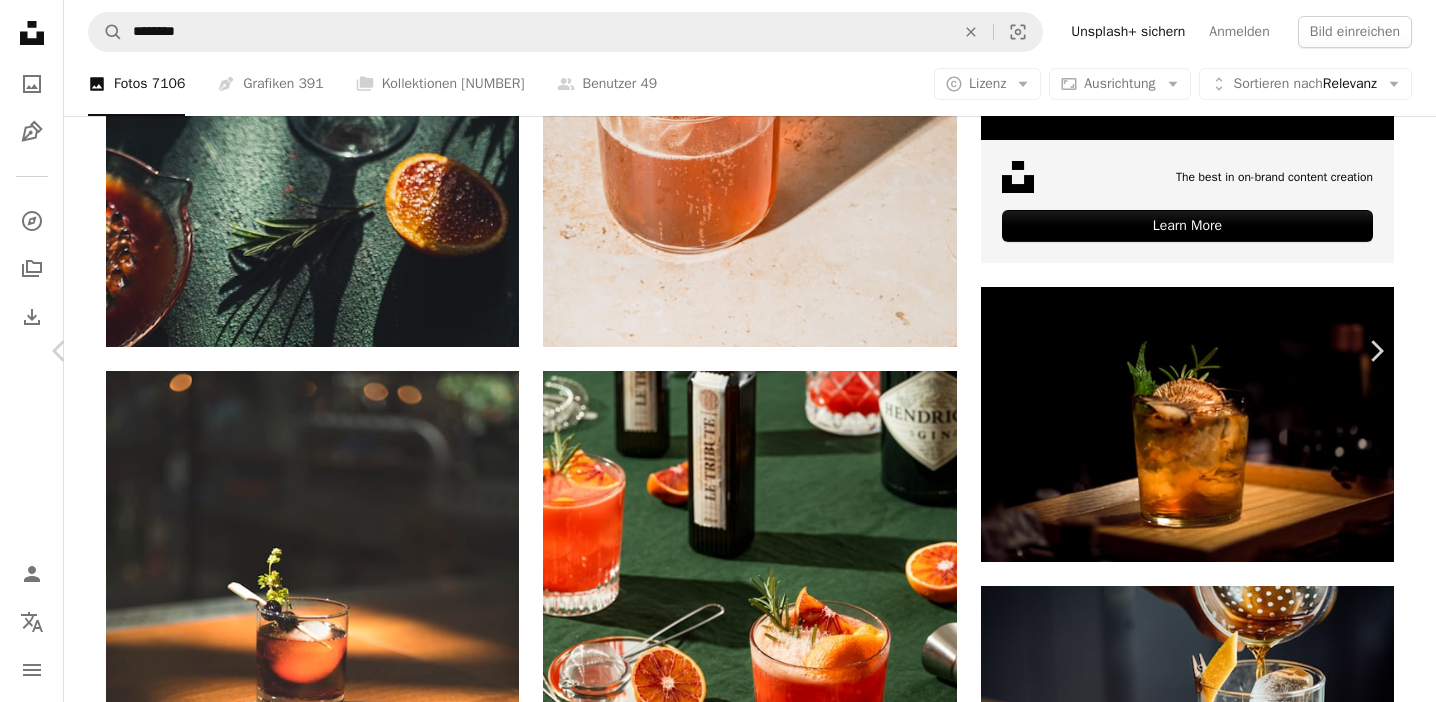 click on "An X shape Chevron left Chevron right [FIRST] [LAST] Für Anfragen verfügbar A checkmark inside of a circle A heart A plus sign Bild bearbeiten Plus sign for Unsplash+ Kostenlos herunterladen Chevron down Zoom in Aufrufe [NUMBER] Downloads [NUMBER] Veröffentlicht in Fotos , Essen & Trinken , Gesundheit & Wellness A forward-right arrow Teilen Info icon Info More Actions Calendar outlined Veröffentlicht am [DATE] Camera Canon, EOS R Safety Kostenlos zu verwenden im Rahmen der Unsplash Lizenz Wohlbefinden Glas trinken Tasse Essen & Trinken Getränk Essen Pflanze Obst Leben Stab Cocktail Alkohol braun Saft Ananas noch Zitrusfrucht Kostenlose Bilder Ähnliche Premium-Bilder auf iStock durchsuchen | 20 % Rabatt mit Aktionscode UNSPLASH20 Mehr auf iStock anzeigen ↗ Ähnliche Bilder A heart A plus sign [FIRST] [LAST] Für Anfragen verfügbar A checkmark inside of a circle Arrow pointing down A heart A plus sign [FIRST] [LAST] Für Anfragen verfügbar A checkmark inside of a circle Arrow pointing down" at bounding box center (718, 5479) 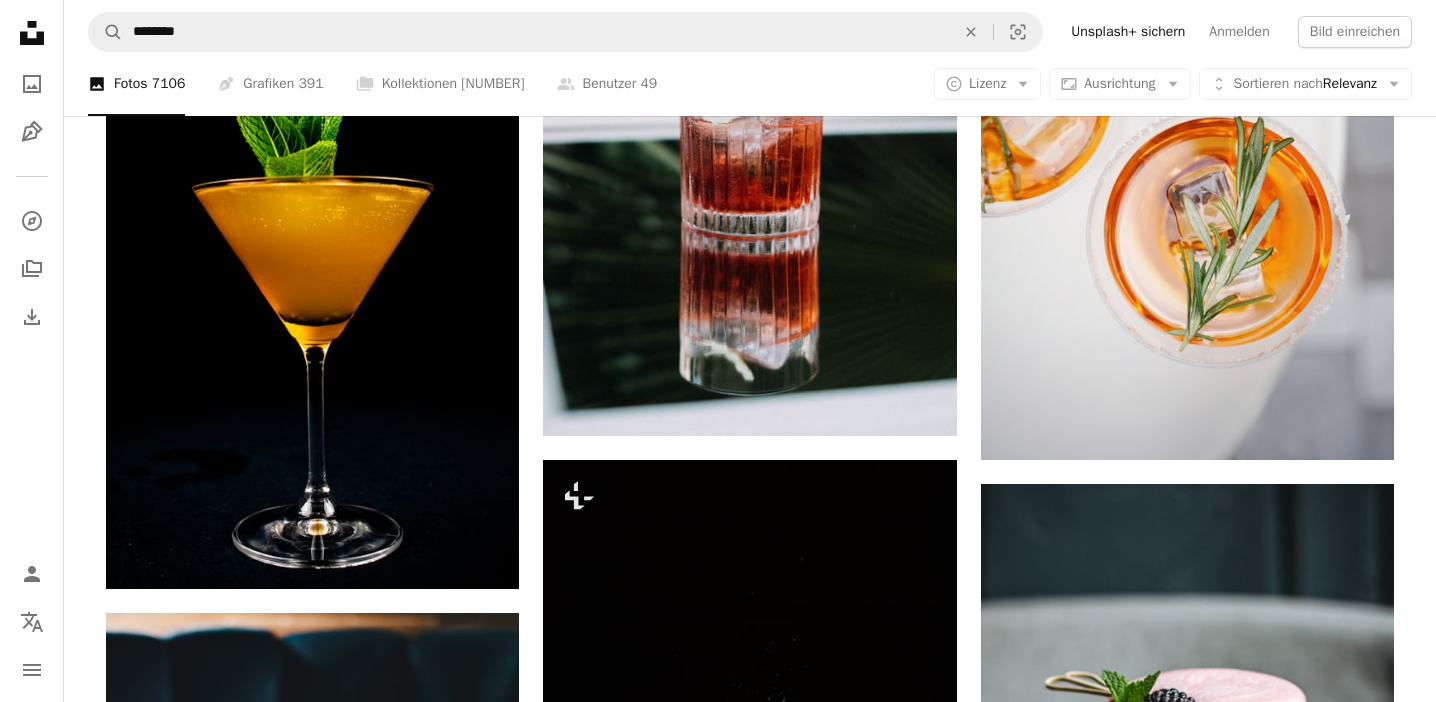 scroll, scrollTop: 2625, scrollLeft: 0, axis: vertical 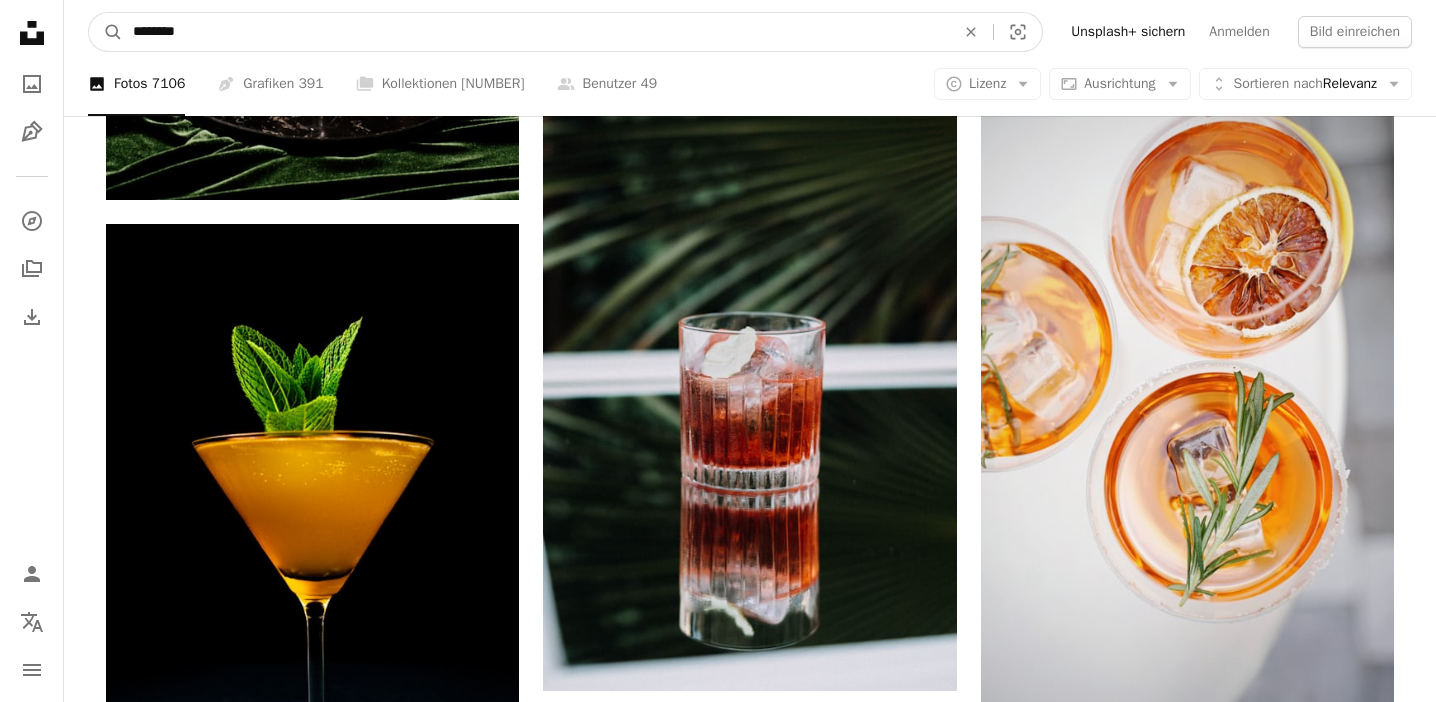 click on "********" at bounding box center [536, 32] 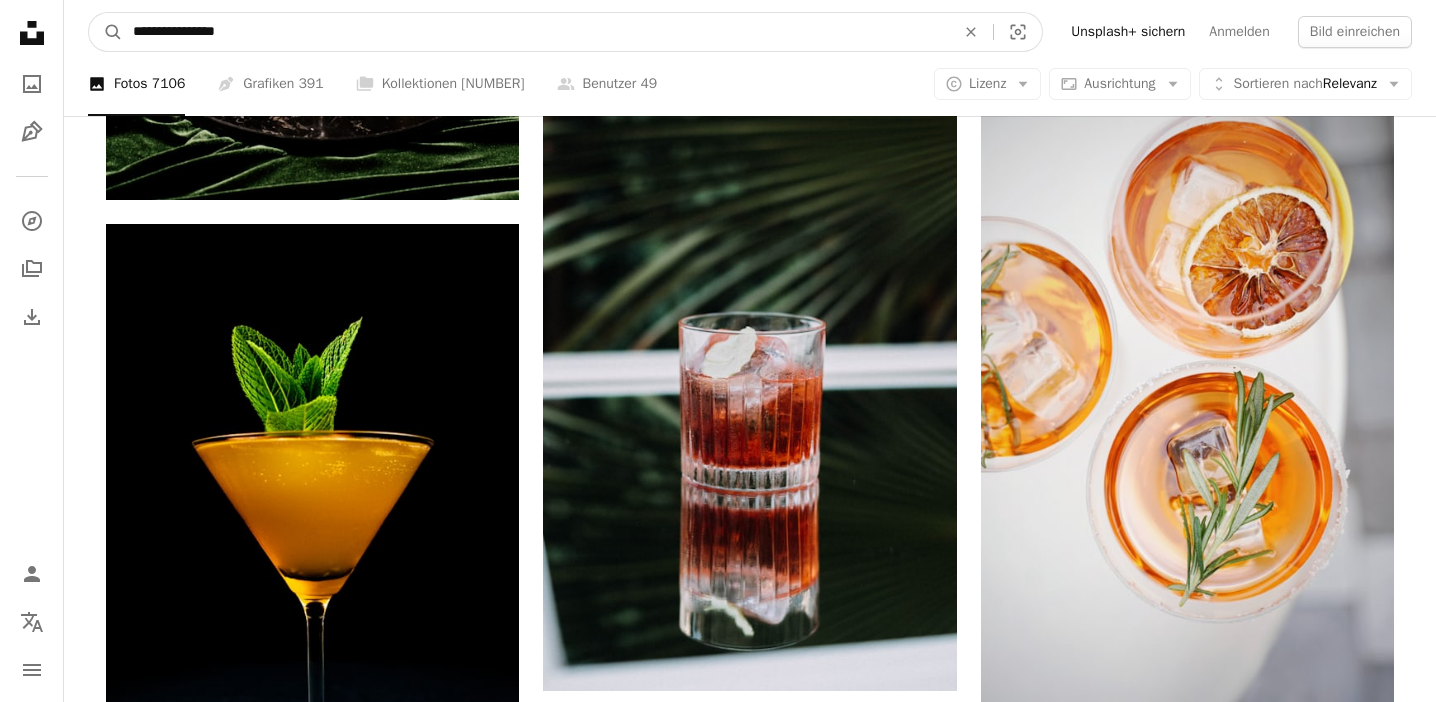 type on "**********" 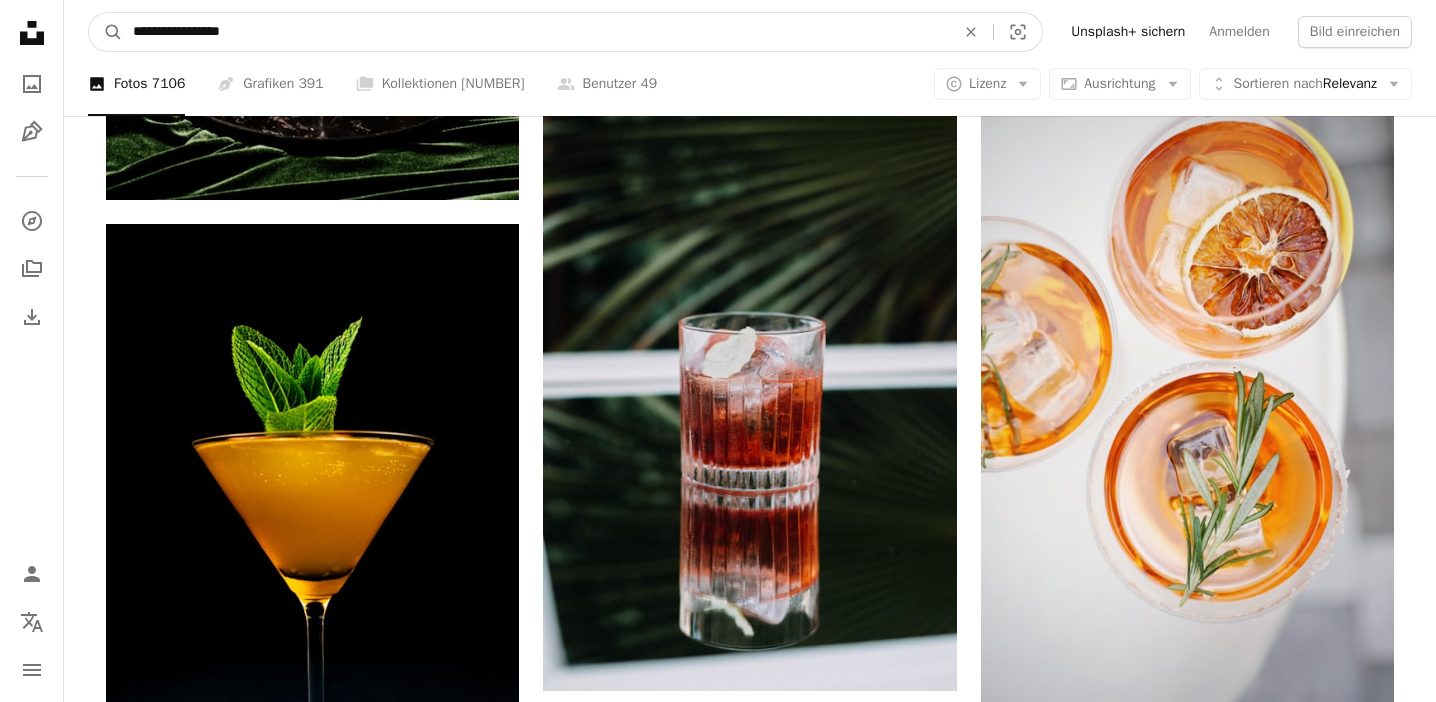 click on "A magnifying glass" at bounding box center [106, 32] 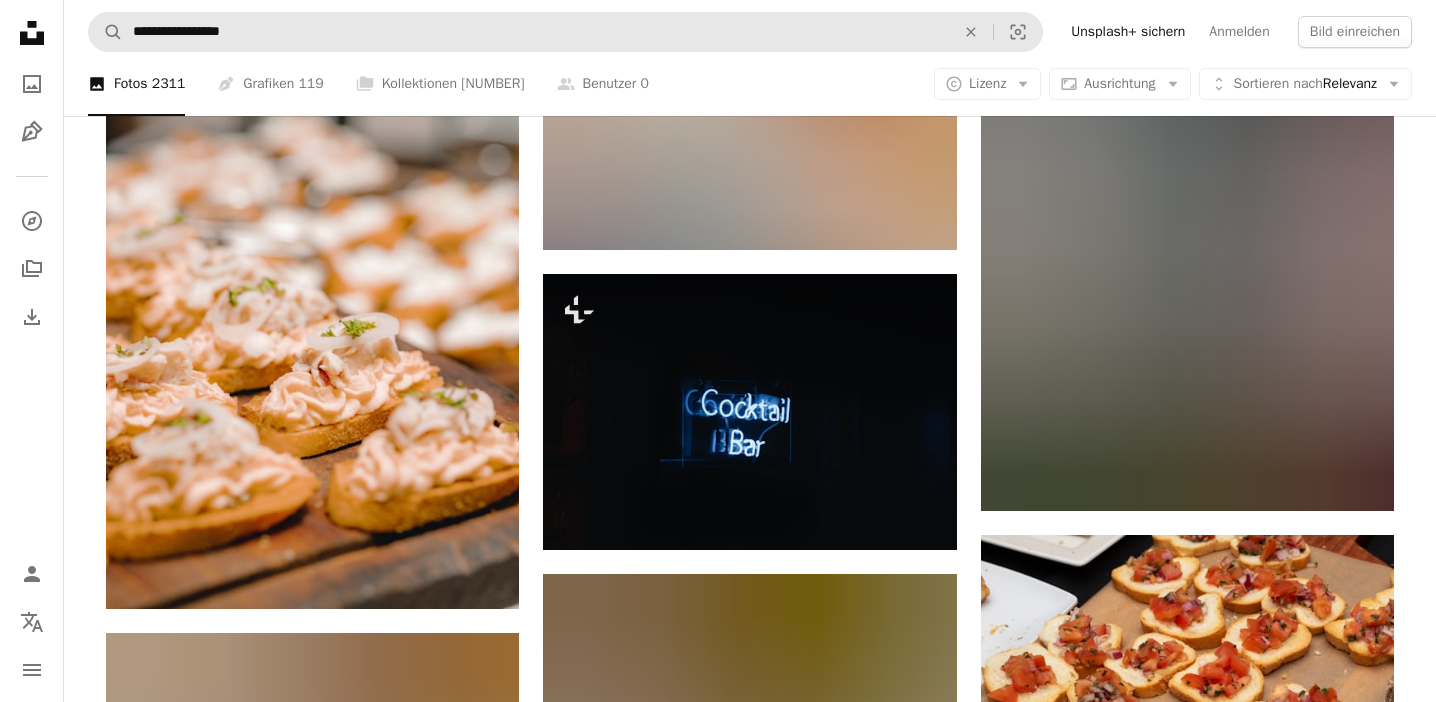 scroll, scrollTop: 1440, scrollLeft: 0, axis: vertical 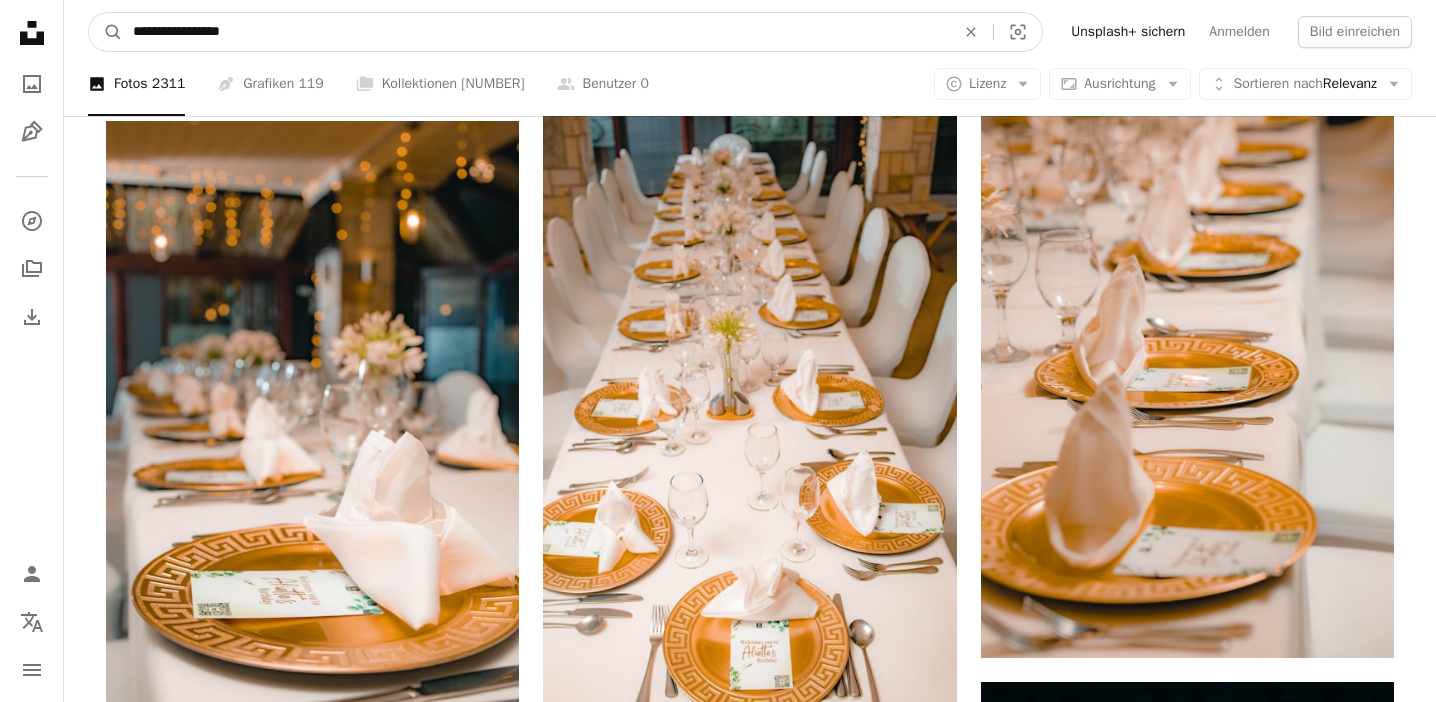 click on "**********" at bounding box center (536, 32) 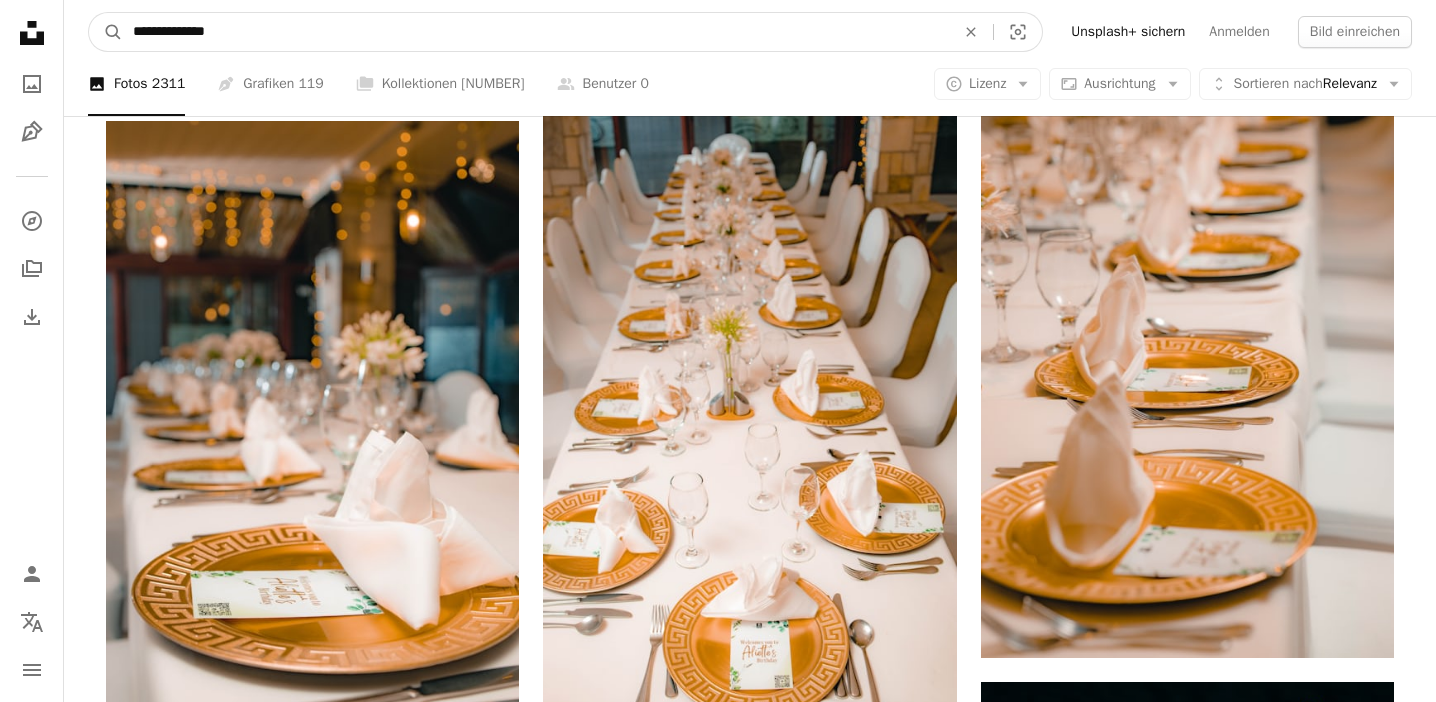 type on "**********" 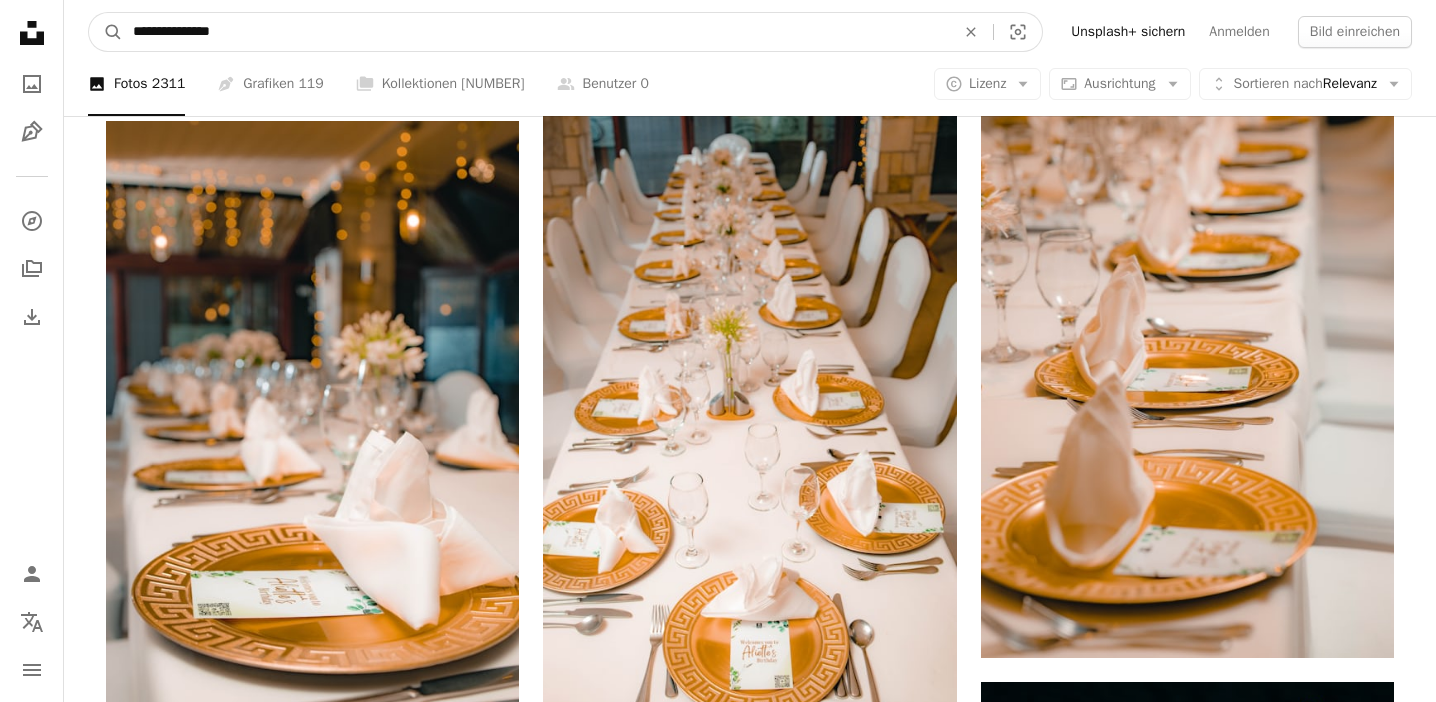 click on "A magnifying glass" at bounding box center [106, 32] 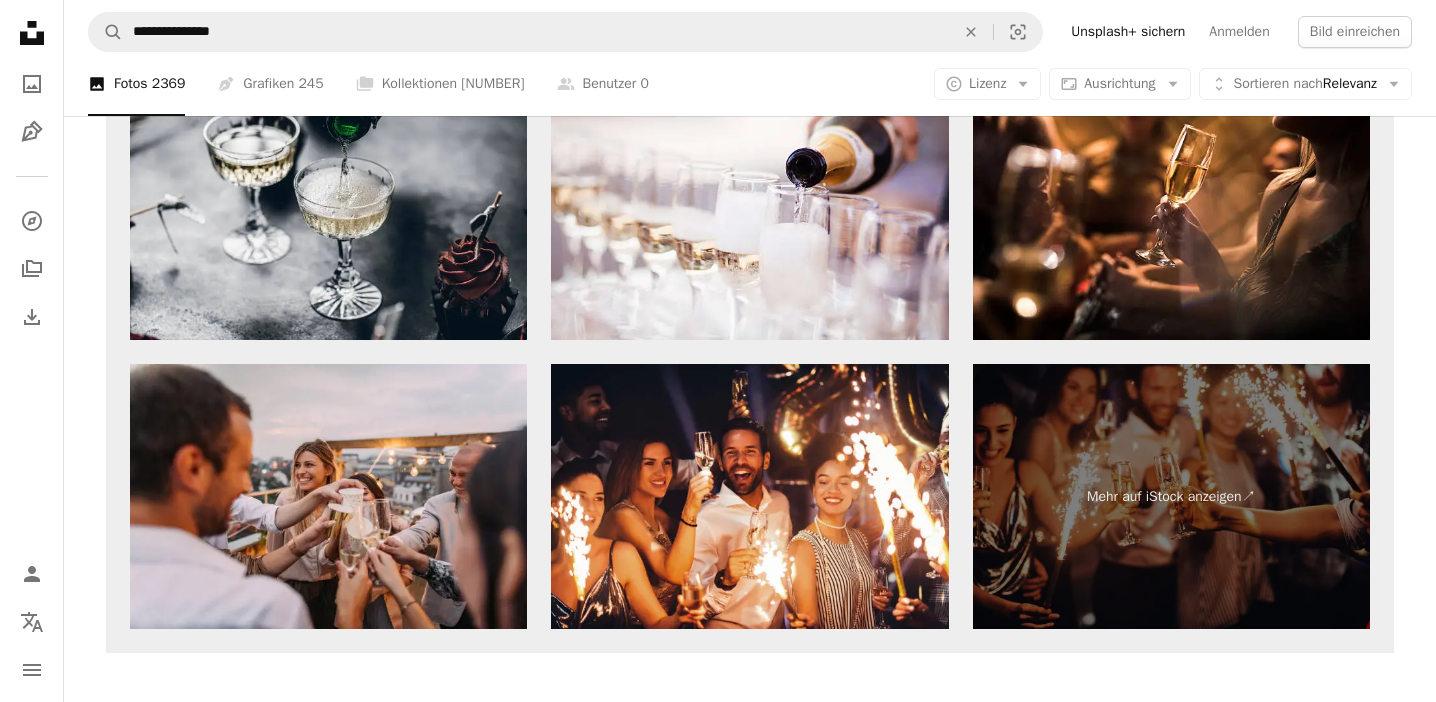 scroll, scrollTop: 4495, scrollLeft: 0, axis: vertical 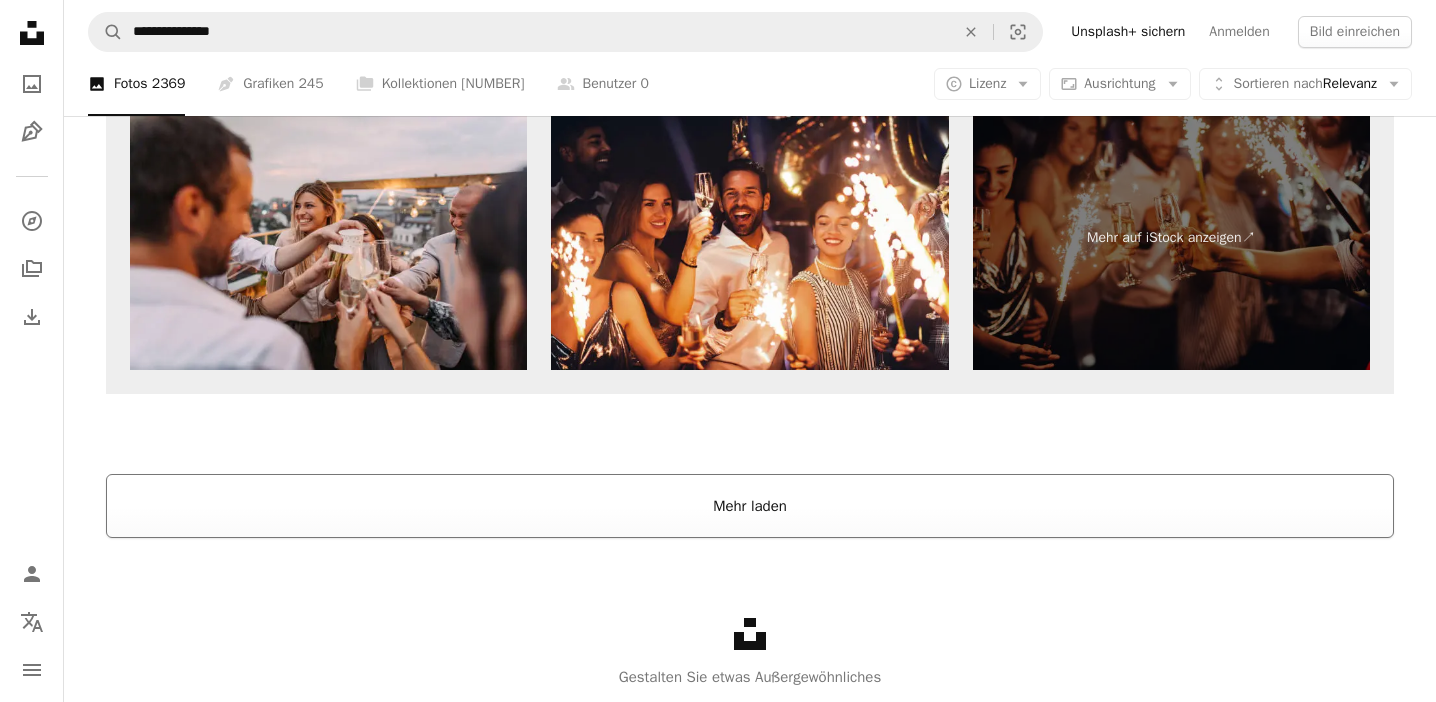 click on "Mehr laden" at bounding box center (750, 506) 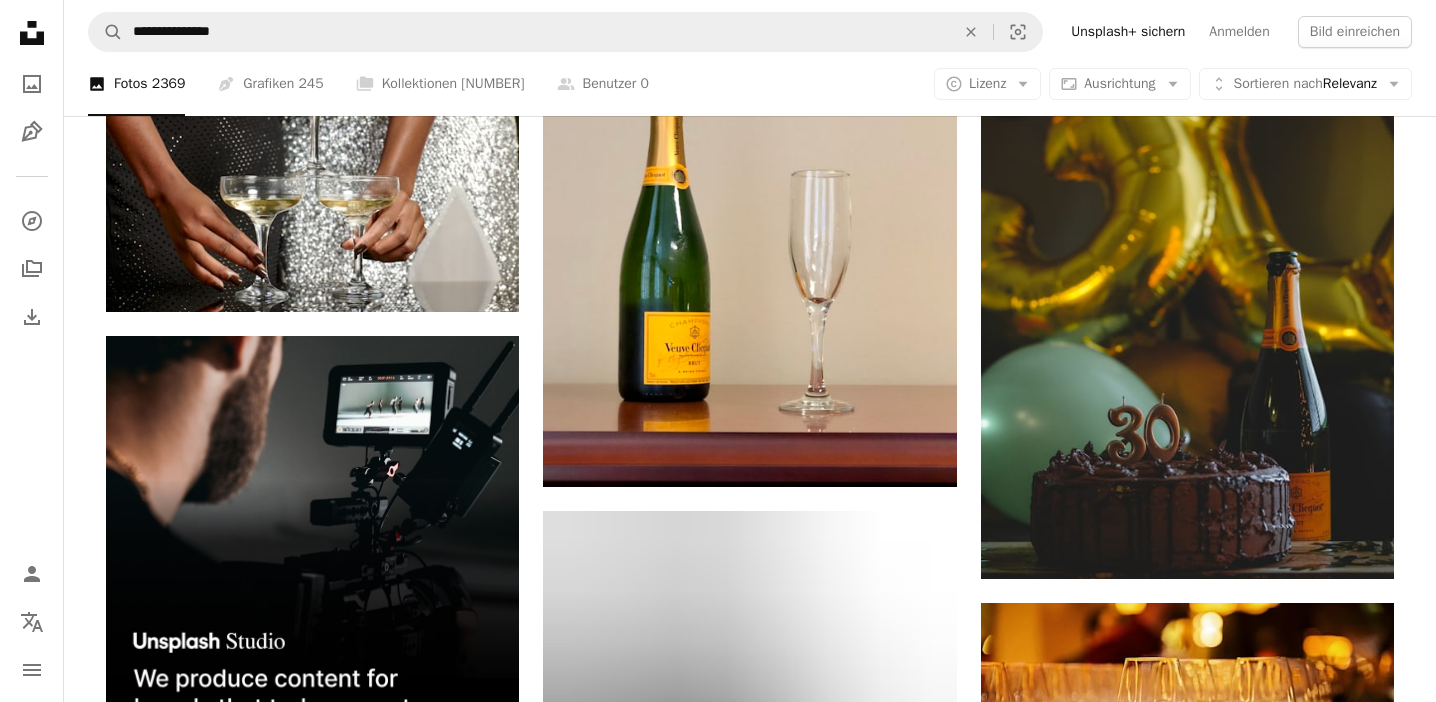 scroll, scrollTop: 4417, scrollLeft: 0, axis: vertical 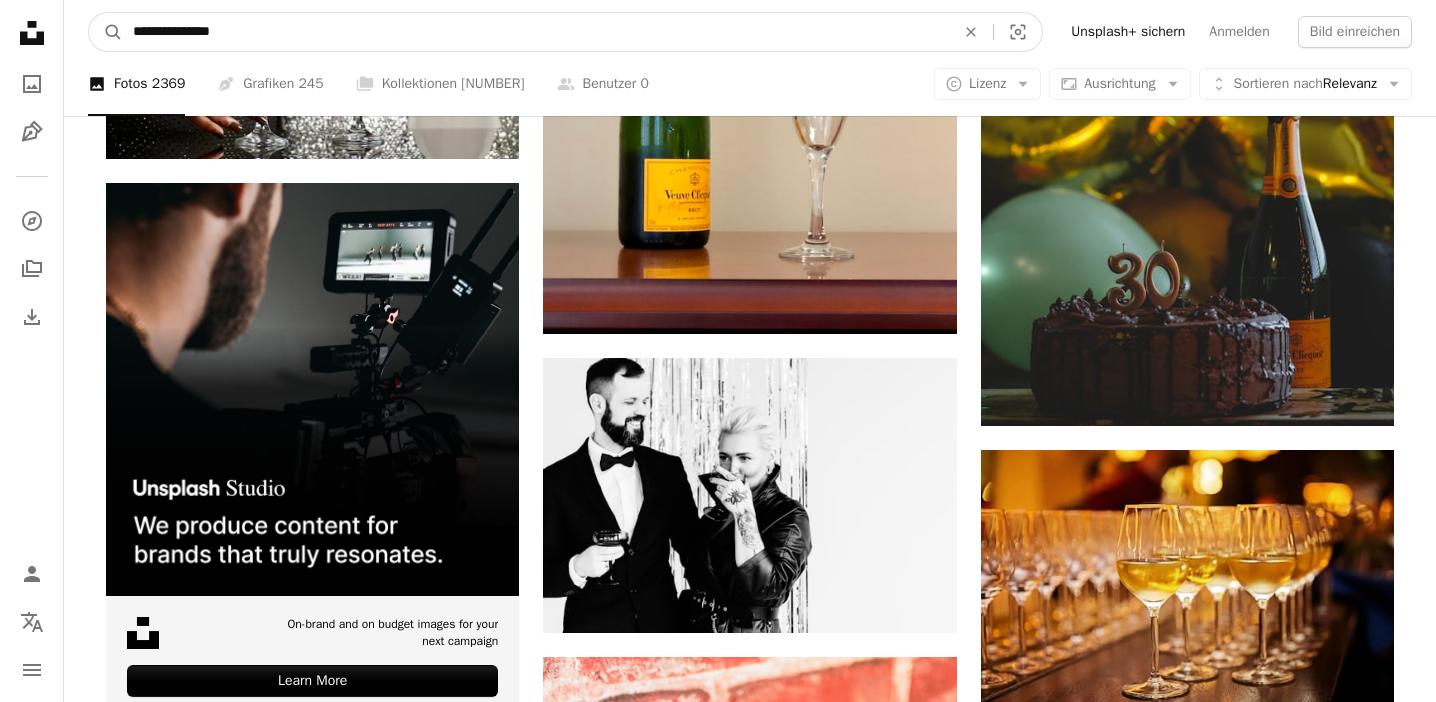click on "**********" at bounding box center (536, 32) 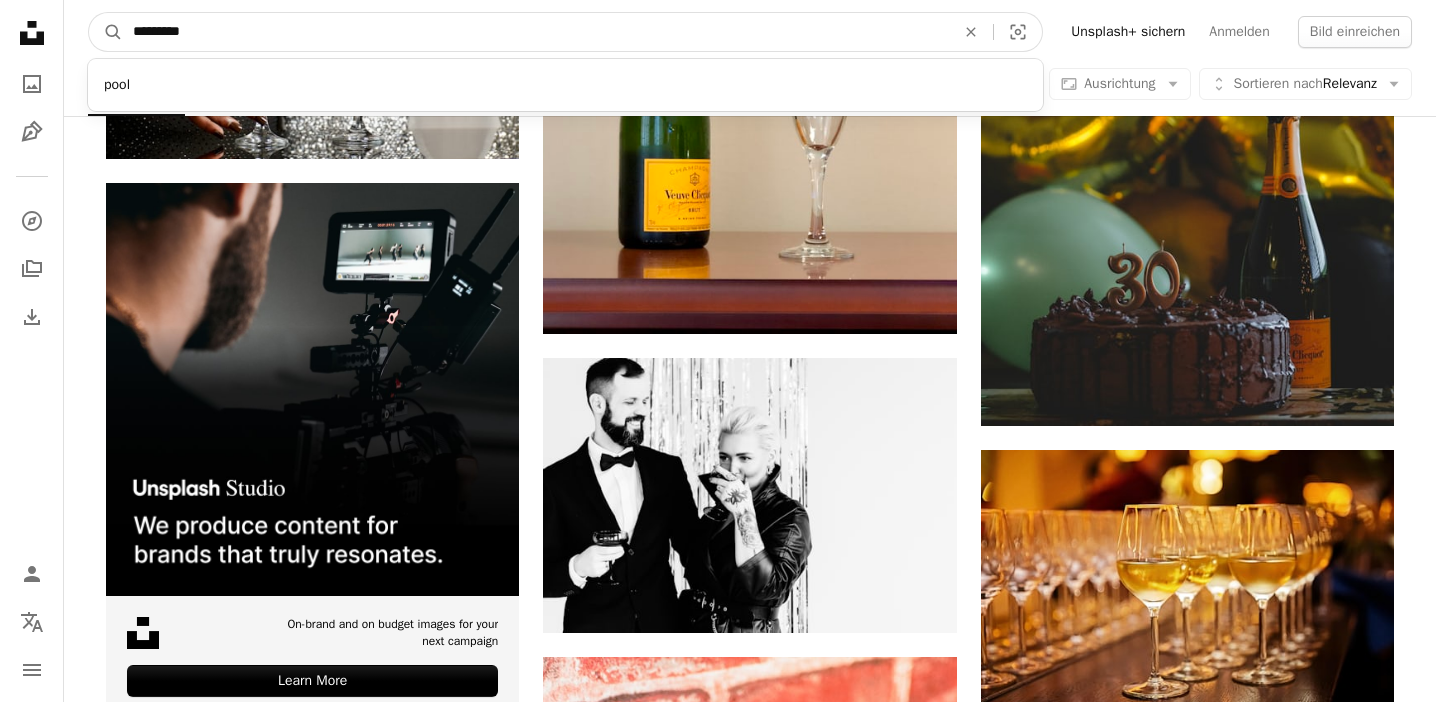 type on "**********" 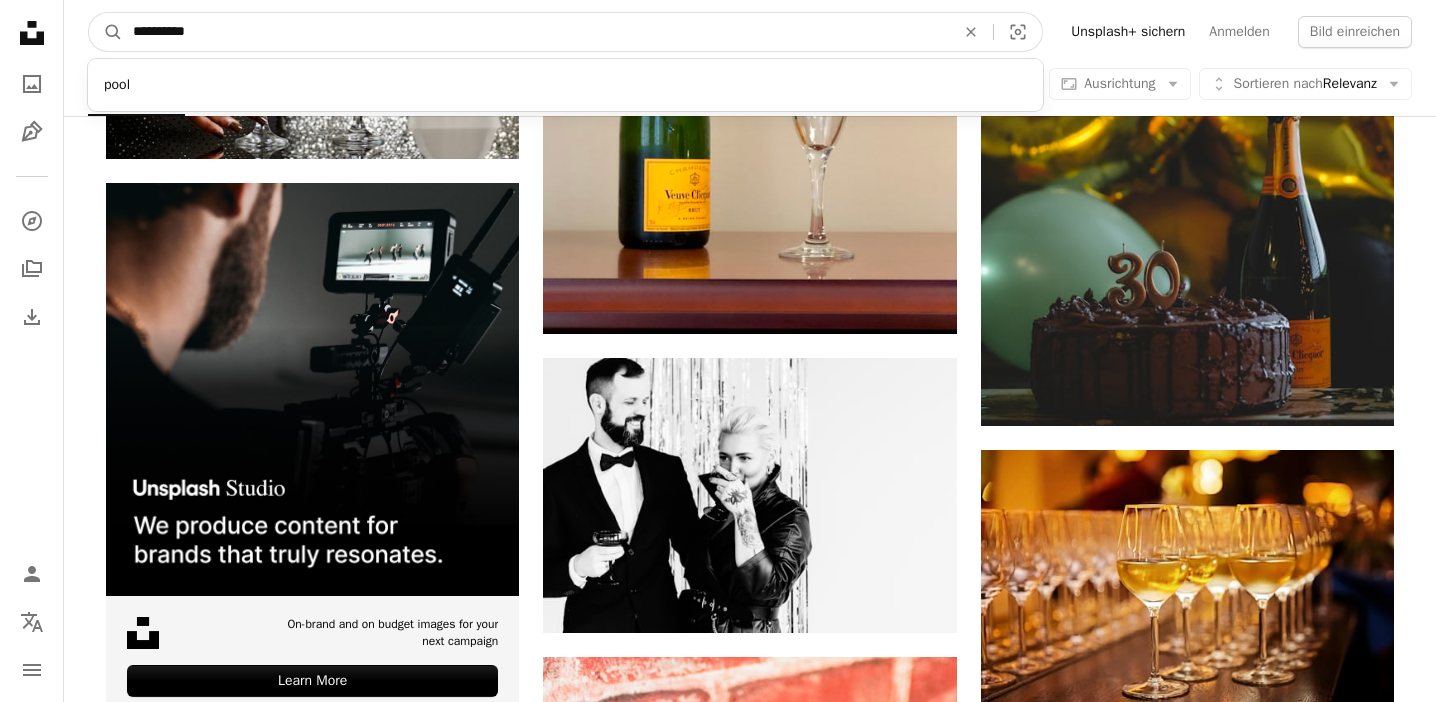 click on "A magnifying glass" at bounding box center (106, 32) 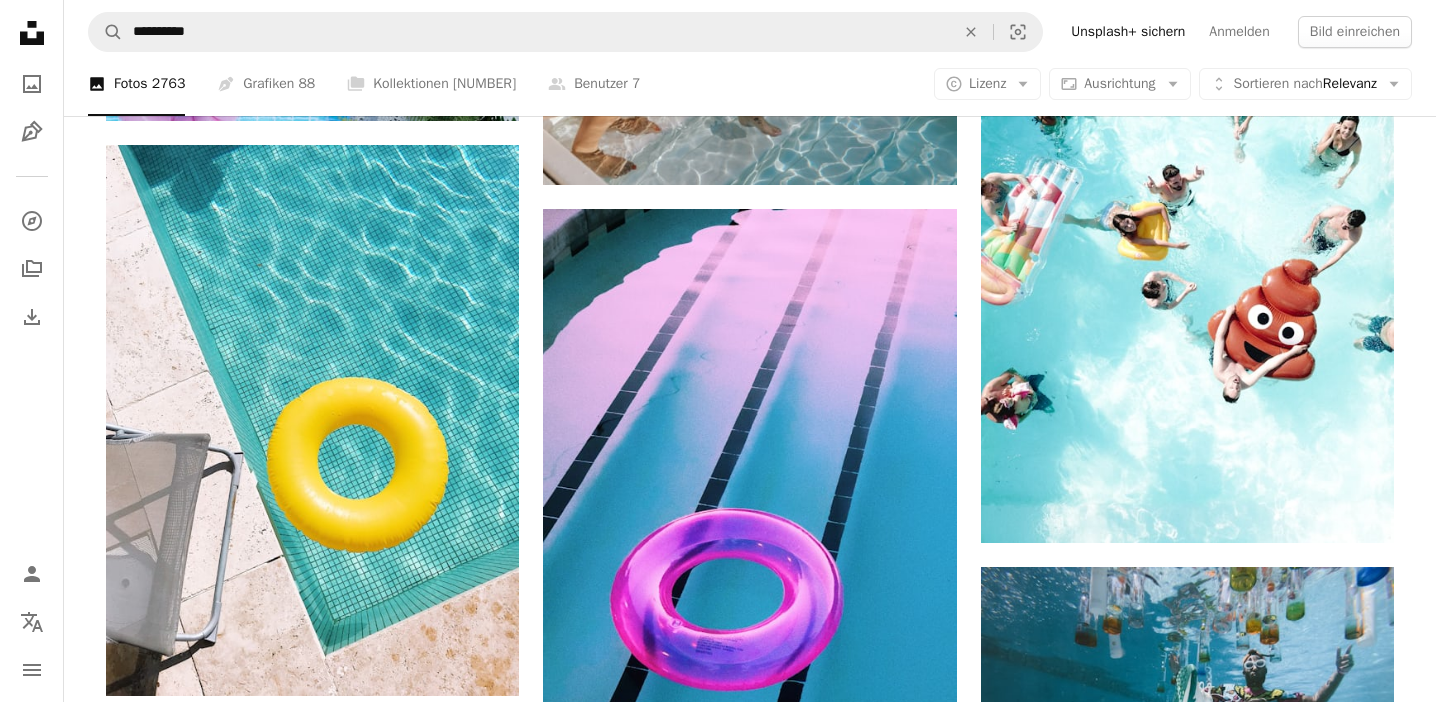 scroll, scrollTop: 2774, scrollLeft: 0, axis: vertical 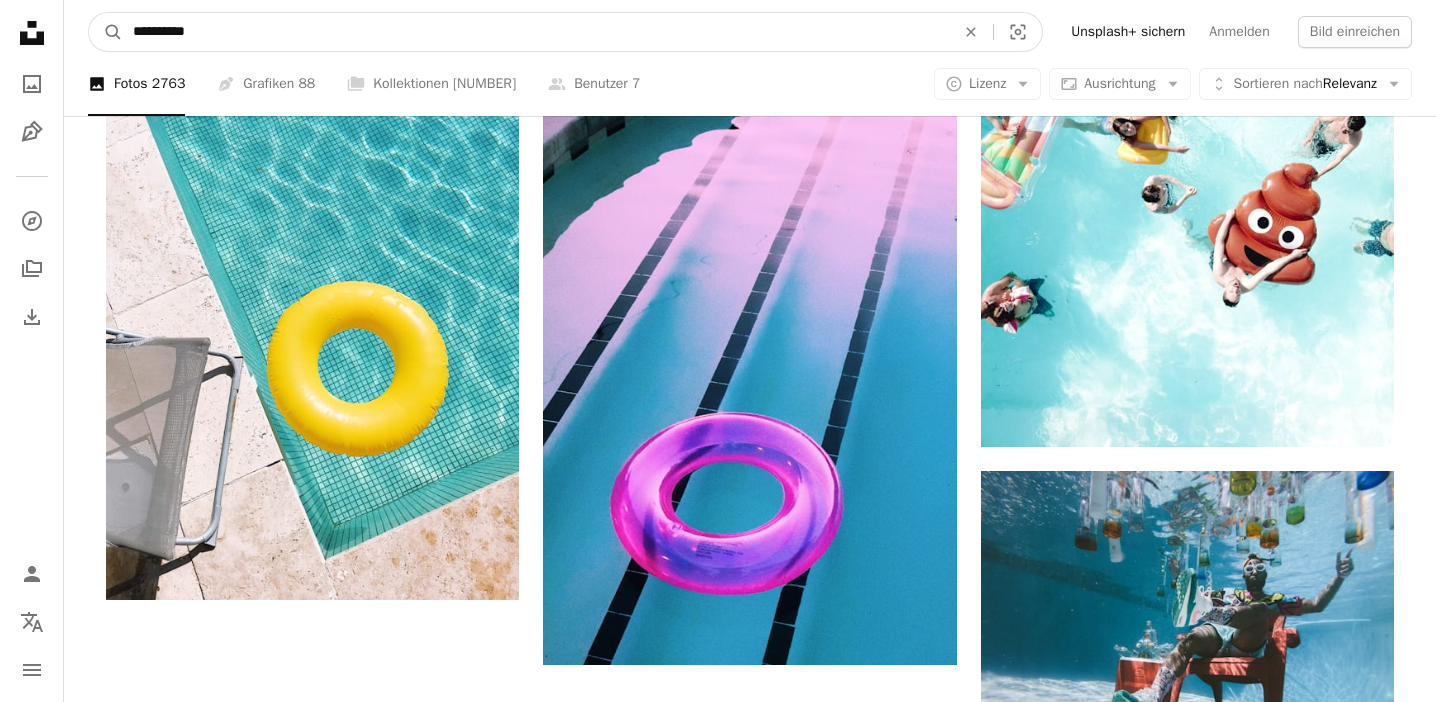 click on "**********" at bounding box center (536, 32) 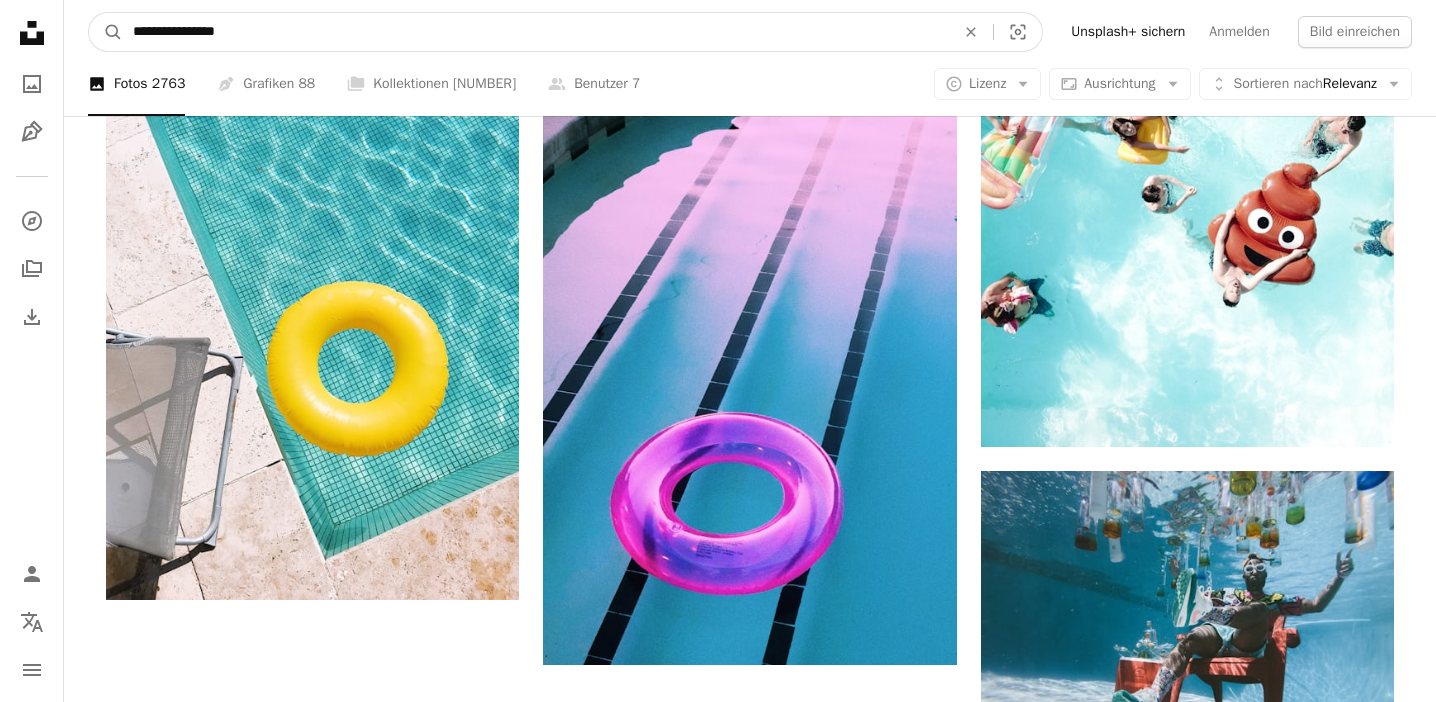 type on "**********" 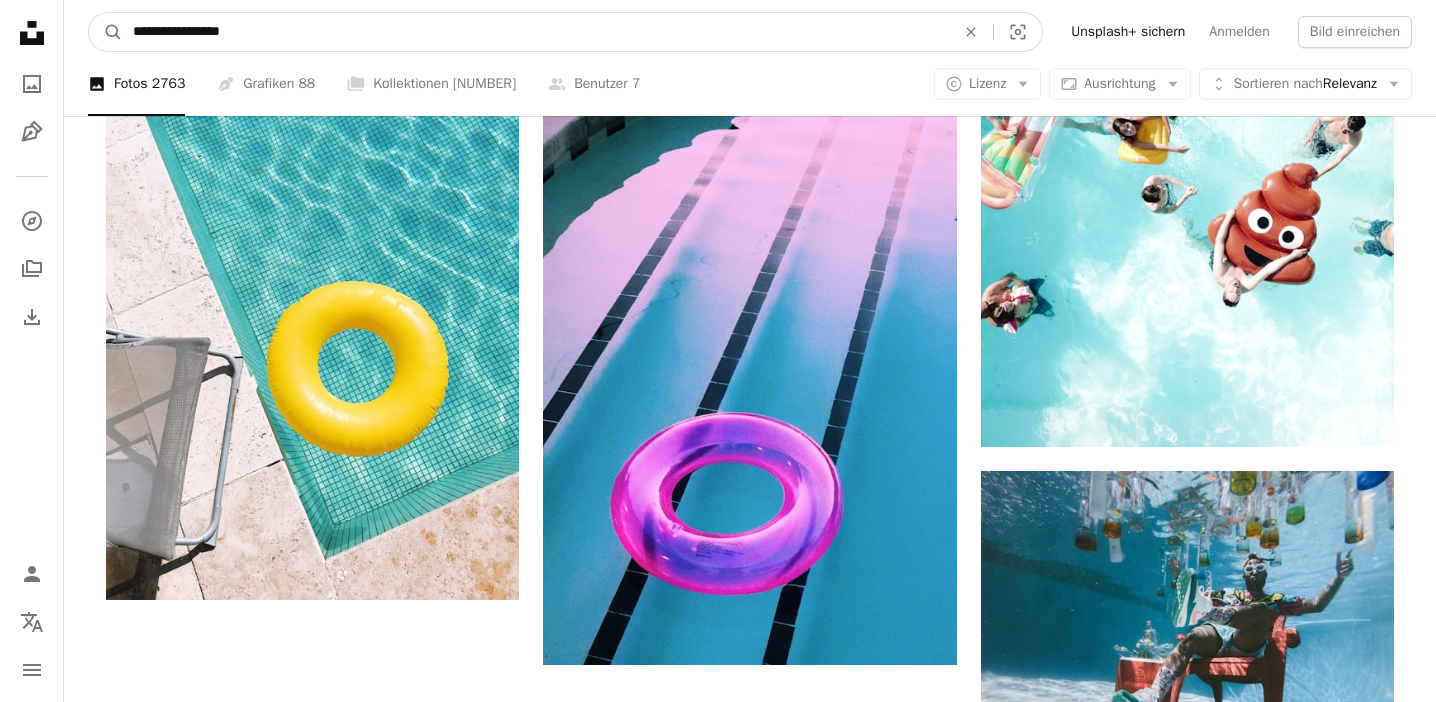 click on "A magnifying glass" at bounding box center (106, 32) 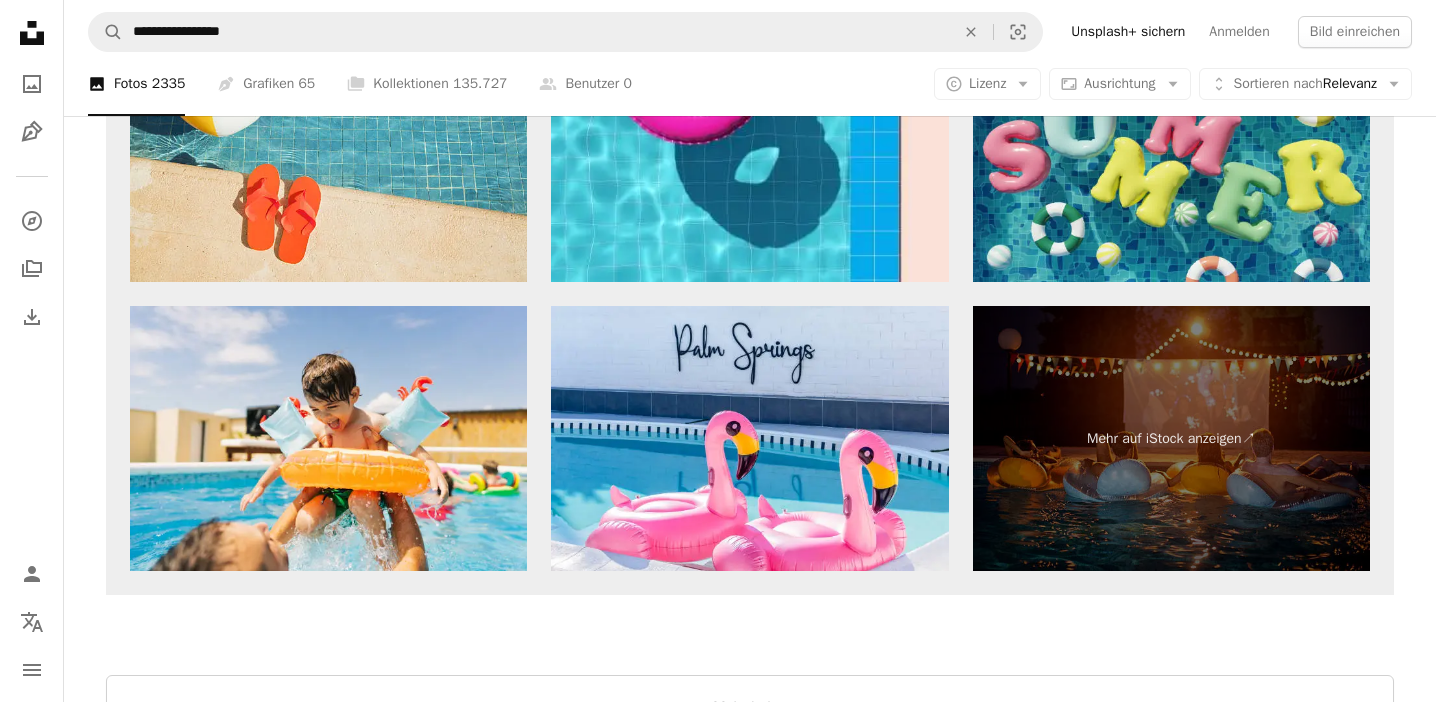 scroll, scrollTop: 3902, scrollLeft: 0, axis: vertical 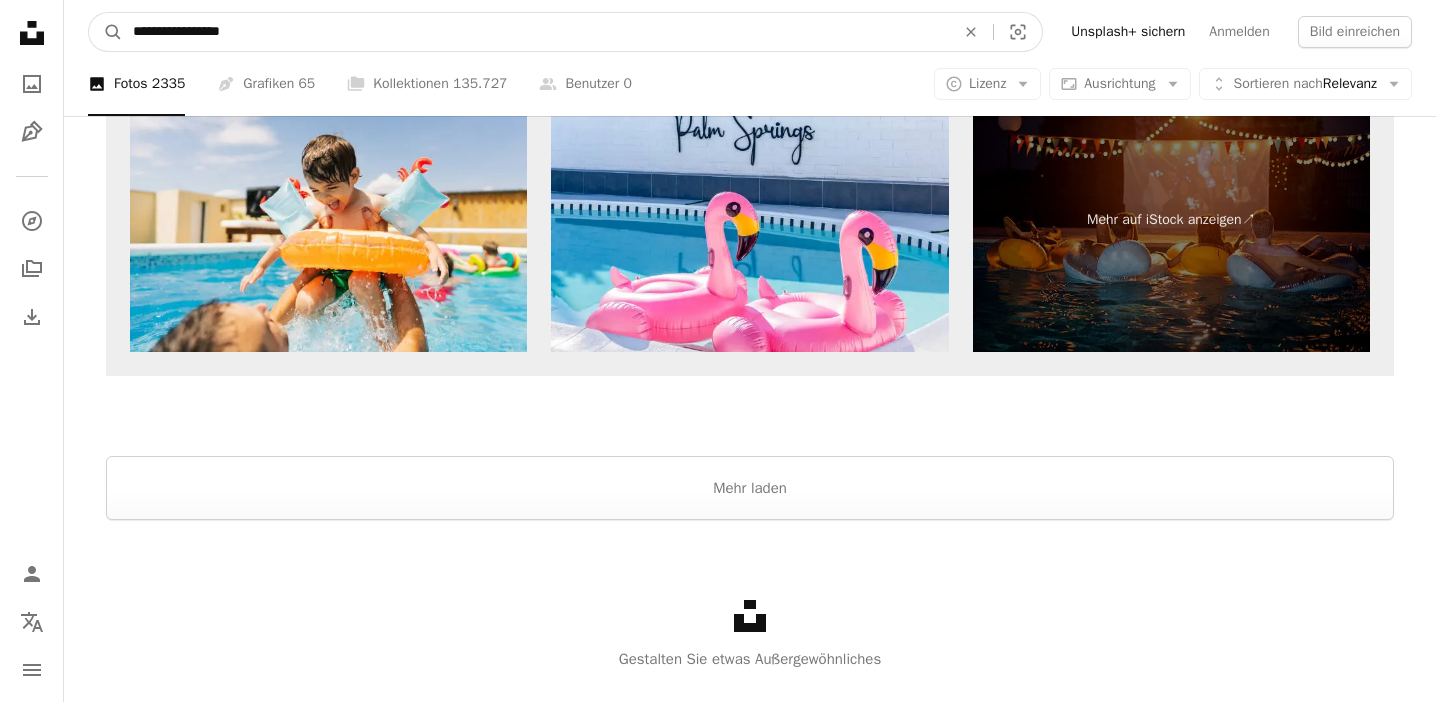 click on "**********" at bounding box center [536, 32] 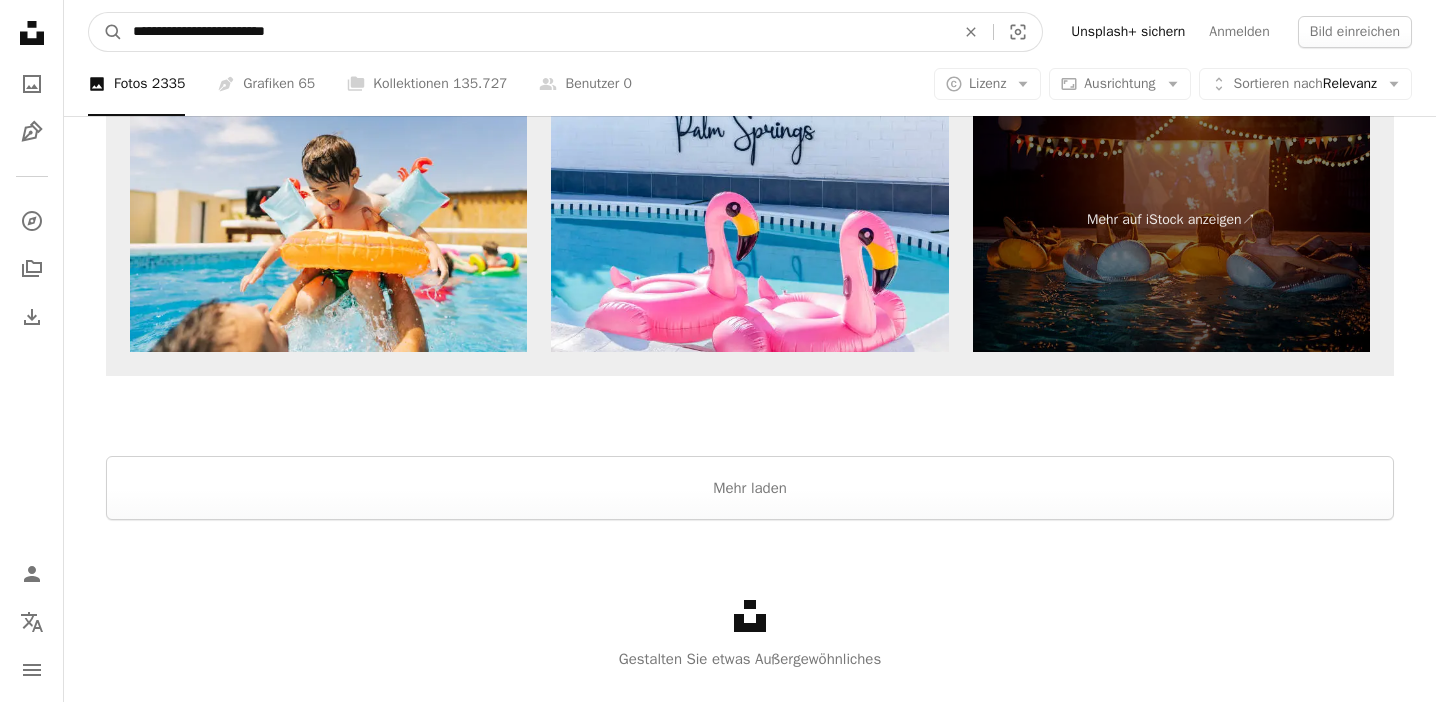 type on "**********" 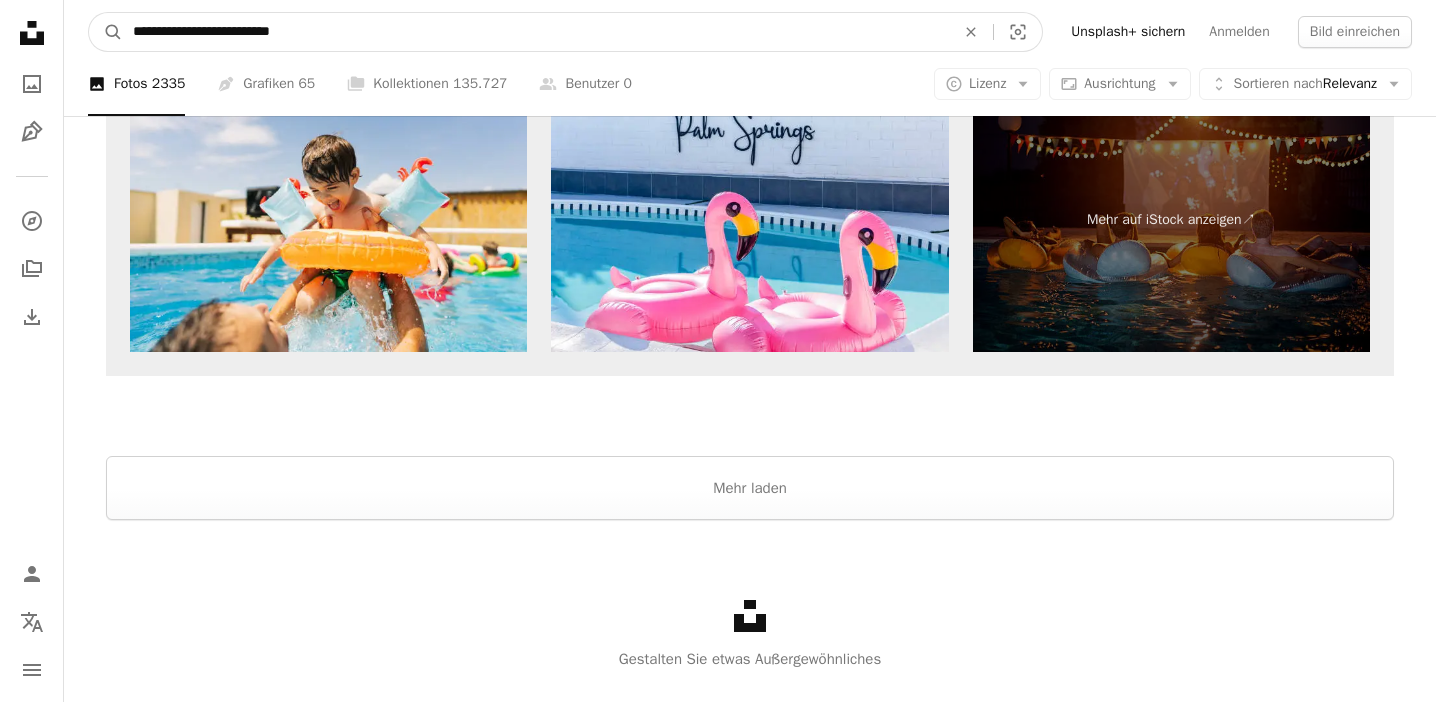 click on "A magnifying glass" at bounding box center [106, 32] 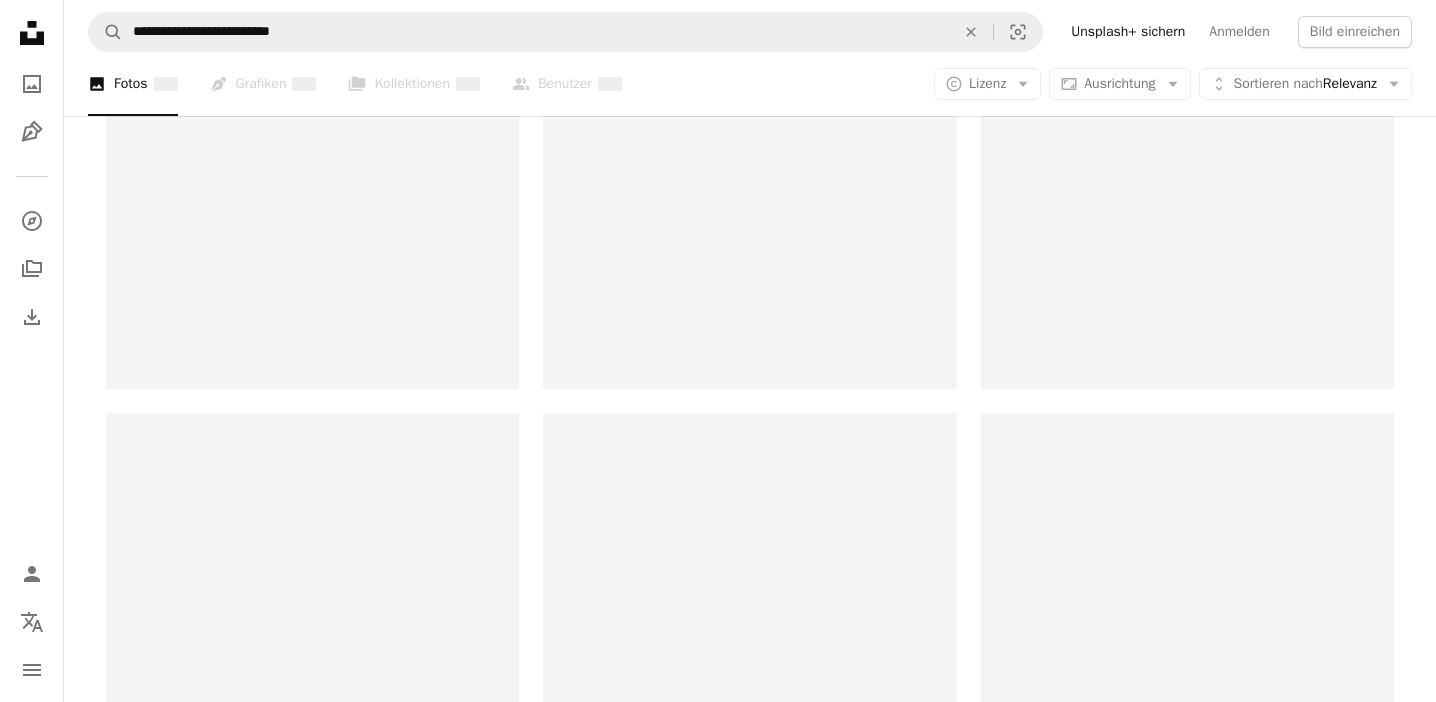 scroll, scrollTop: 0, scrollLeft: 0, axis: both 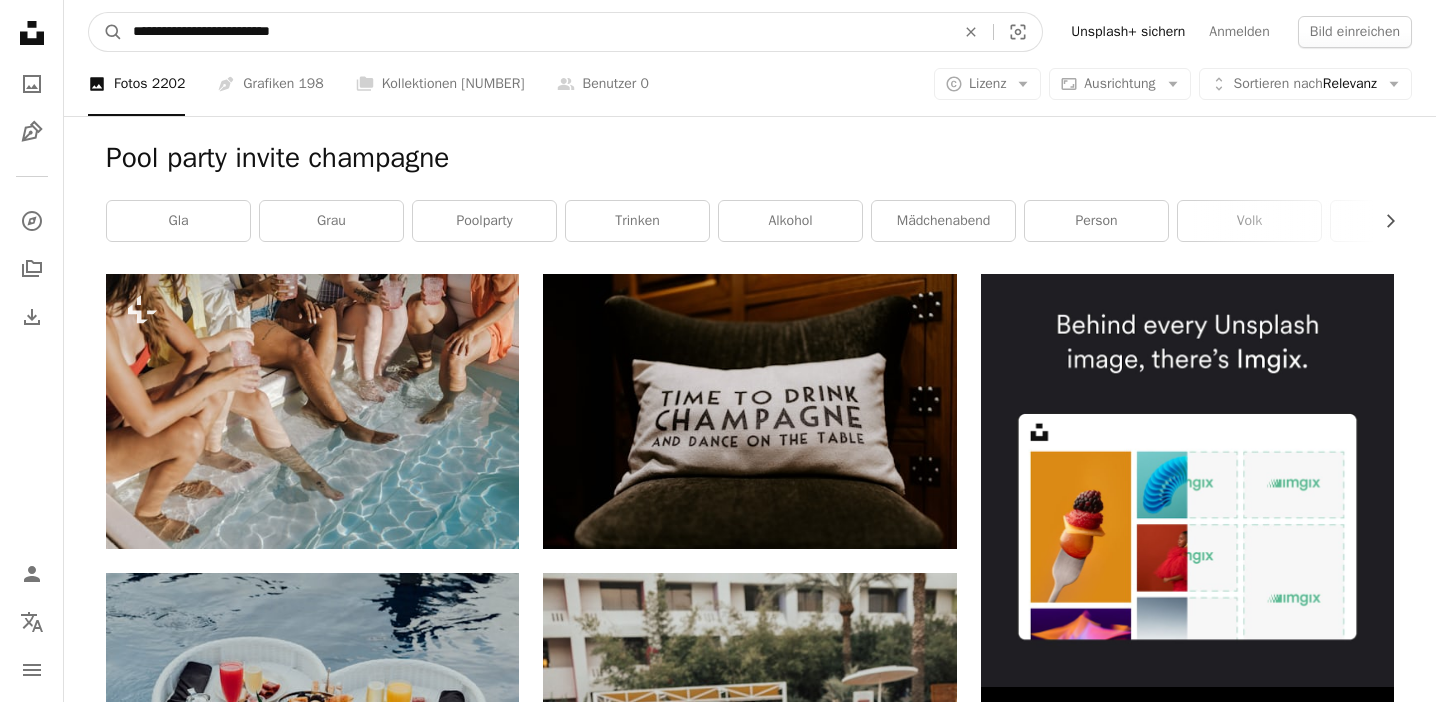 click on "**********" at bounding box center (536, 32) 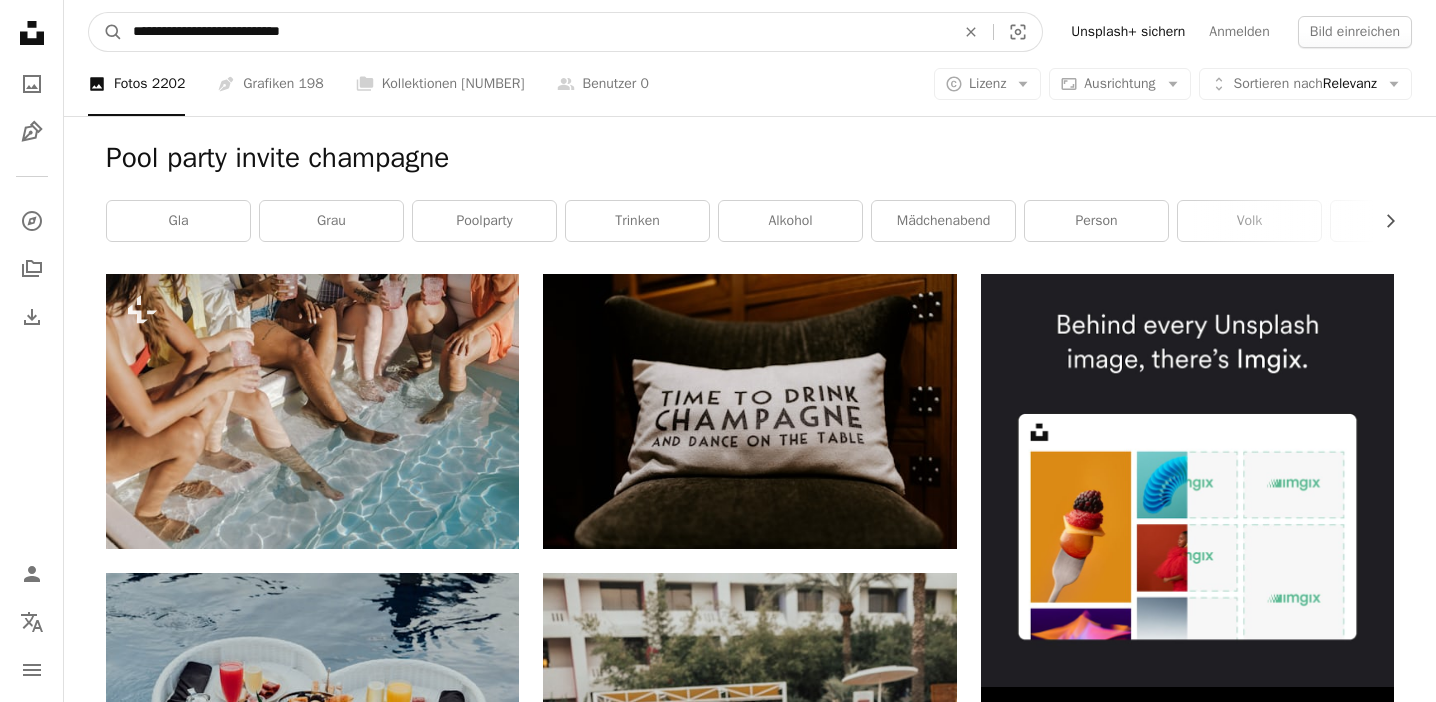 type on "**********" 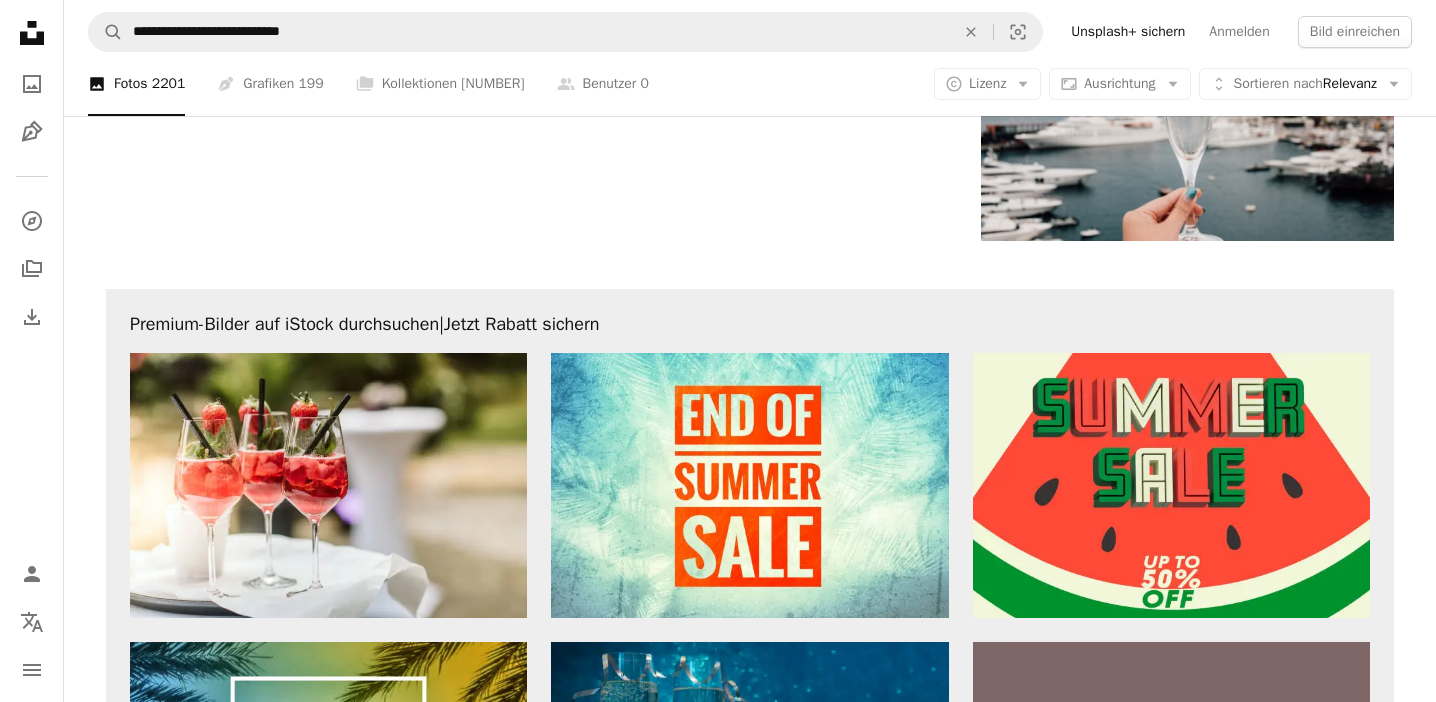 scroll, scrollTop: 3123, scrollLeft: 0, axis: vertical 